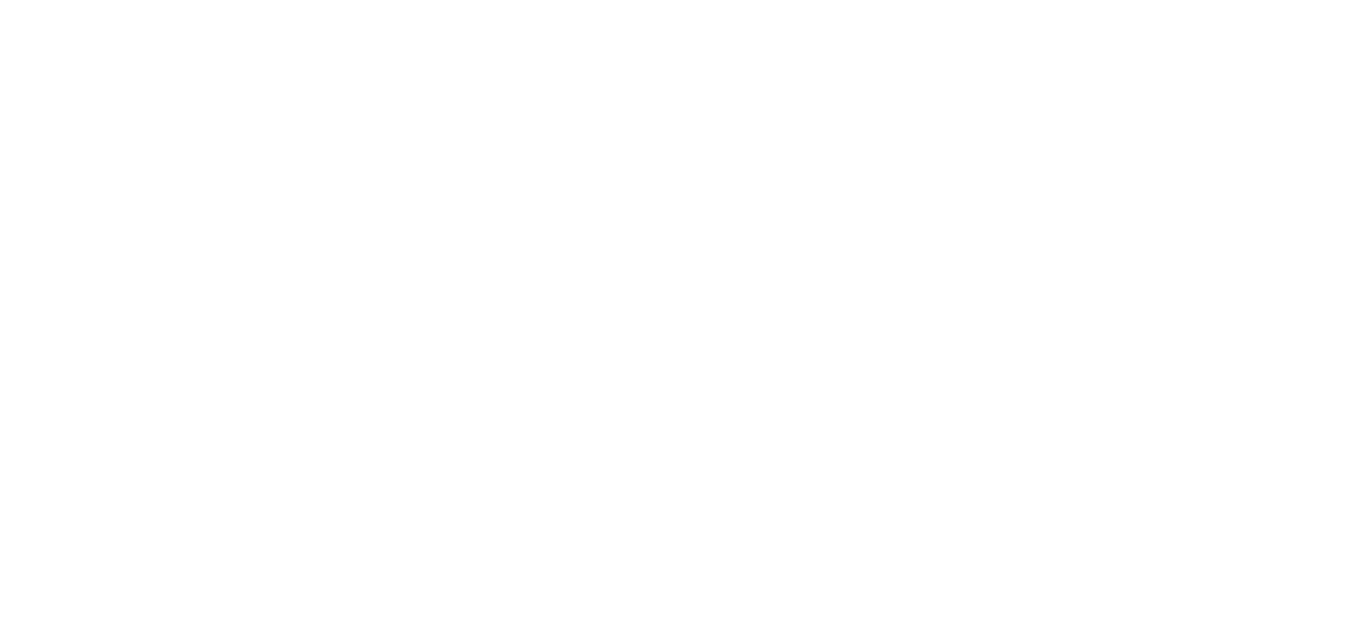 scroll, scrollTop: 0, scrollLeft: 0, axis: both 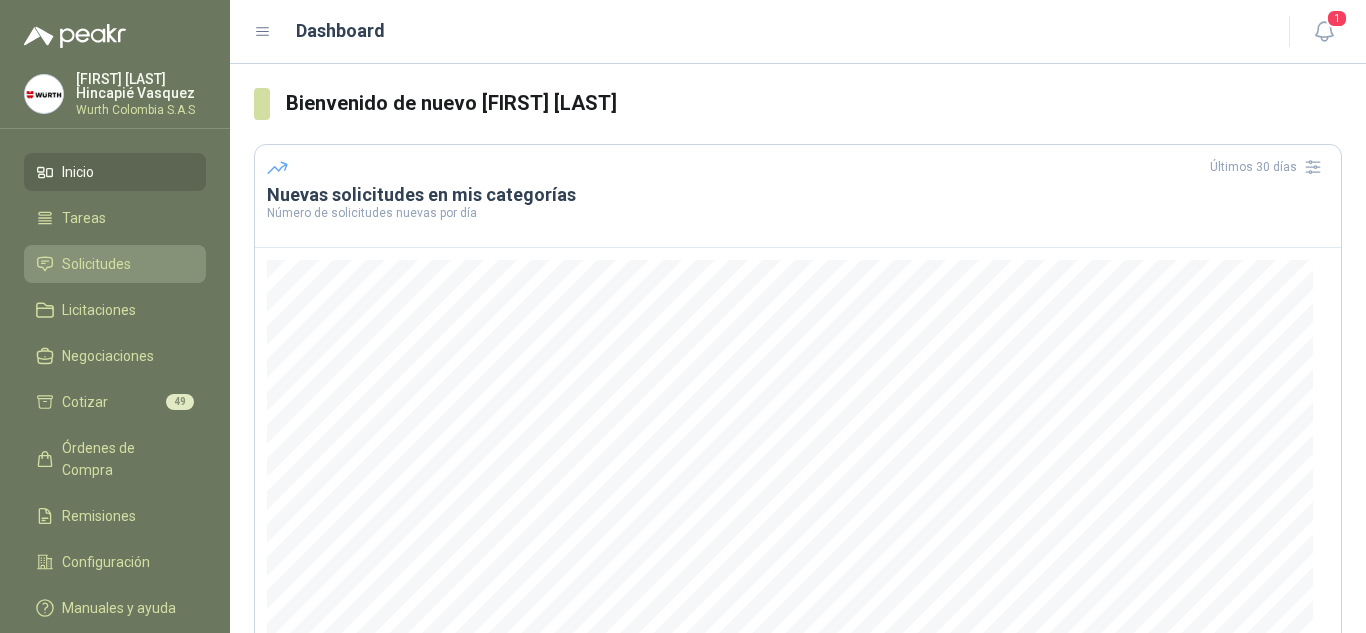 click on "Solicitudes" at bounding box center (96, 264) 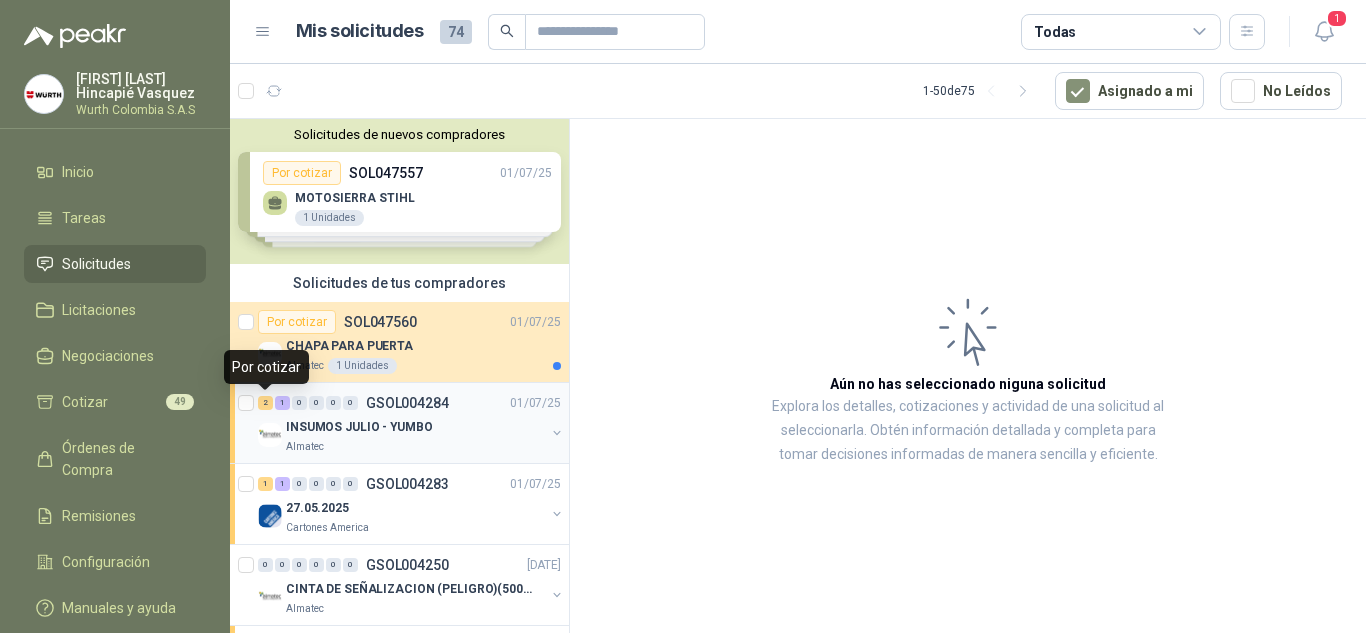 click on "2" at bounding box center (265, 403) 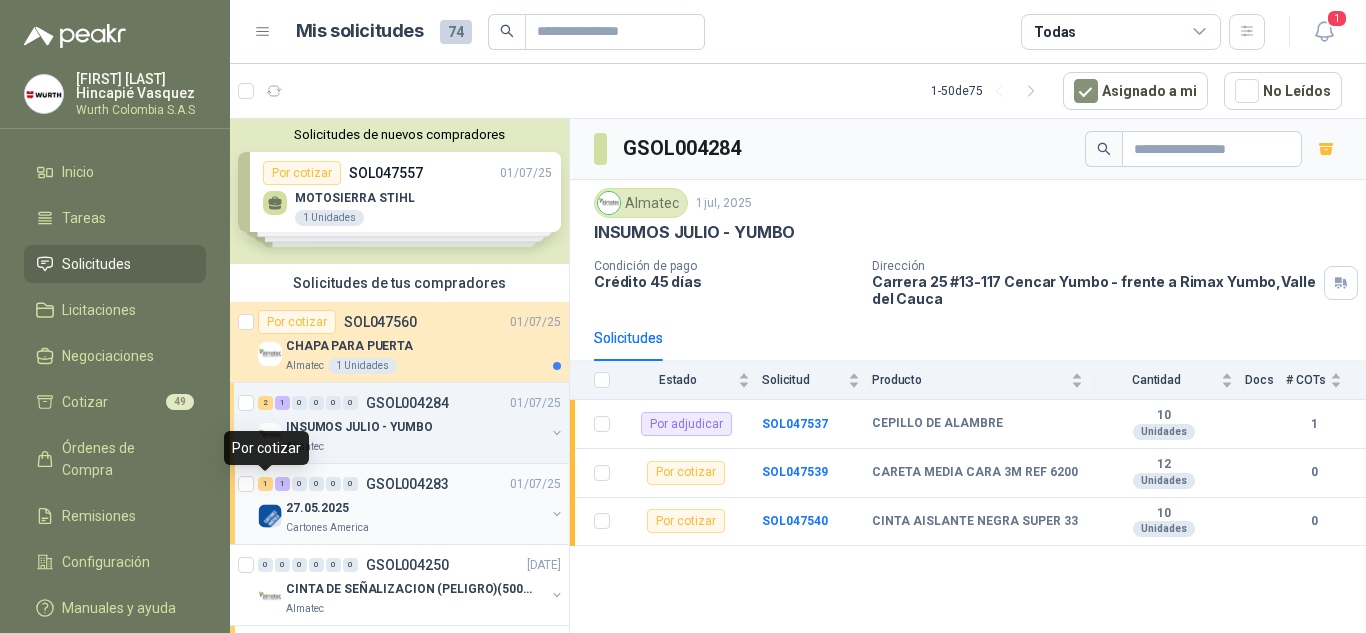 click on "1" at bounding box center [265, 484] 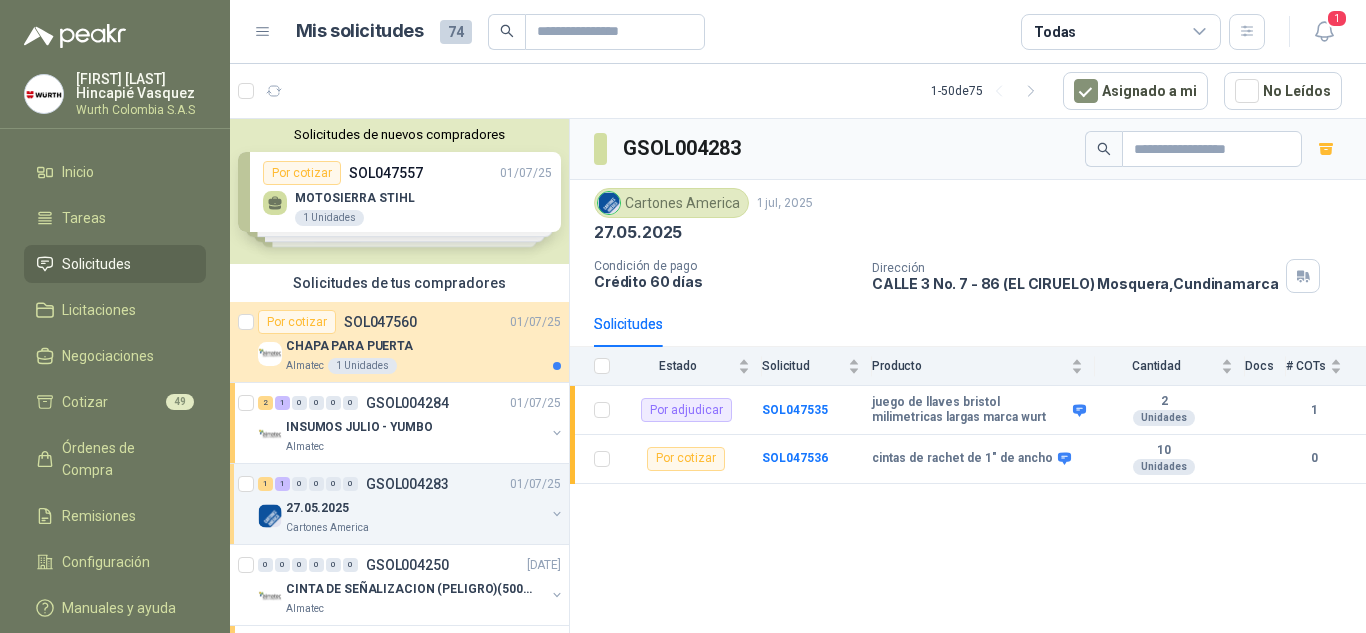 scroll, scrollTop: 442, scrollLeft: 0, axis: vertical 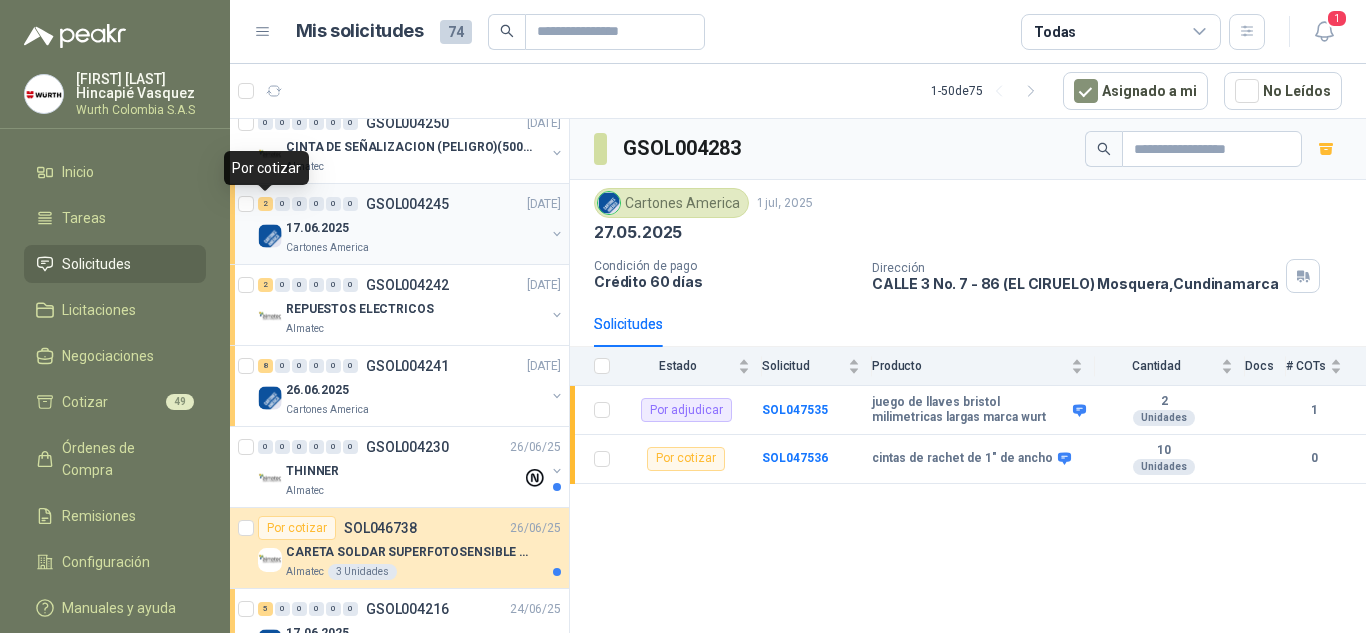 click on "2" at bounding box center (265, 204) 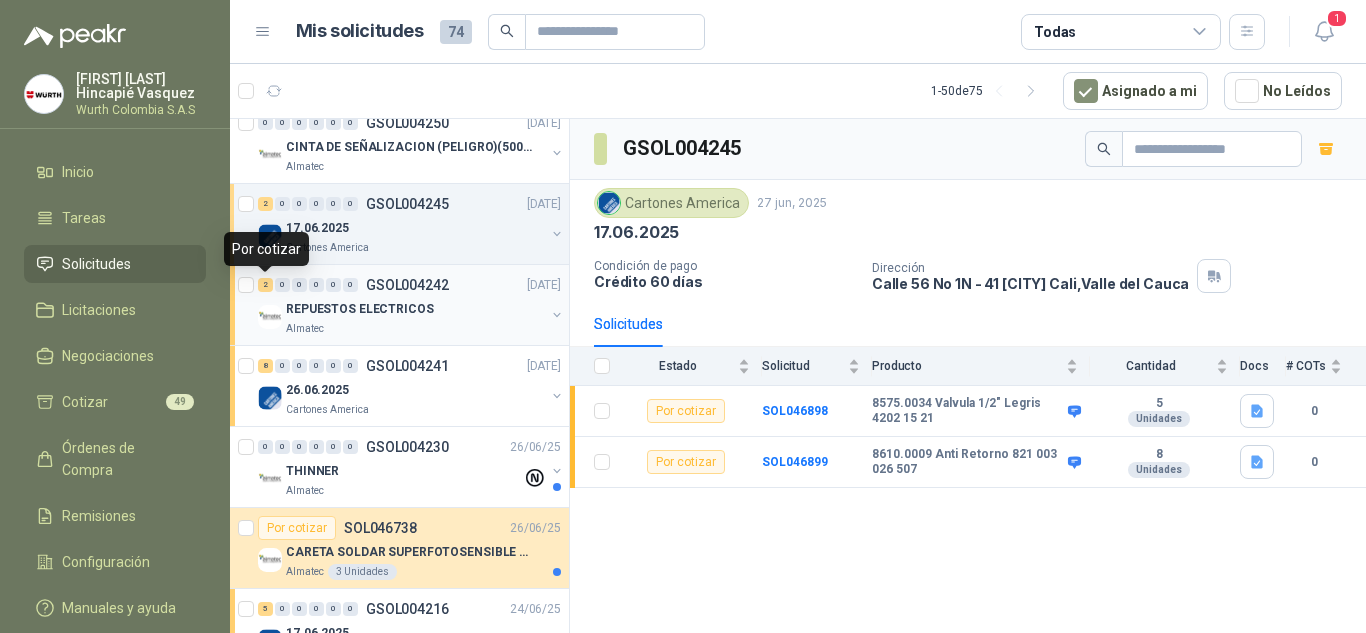 click on "2" at bounding box center (265, 285) 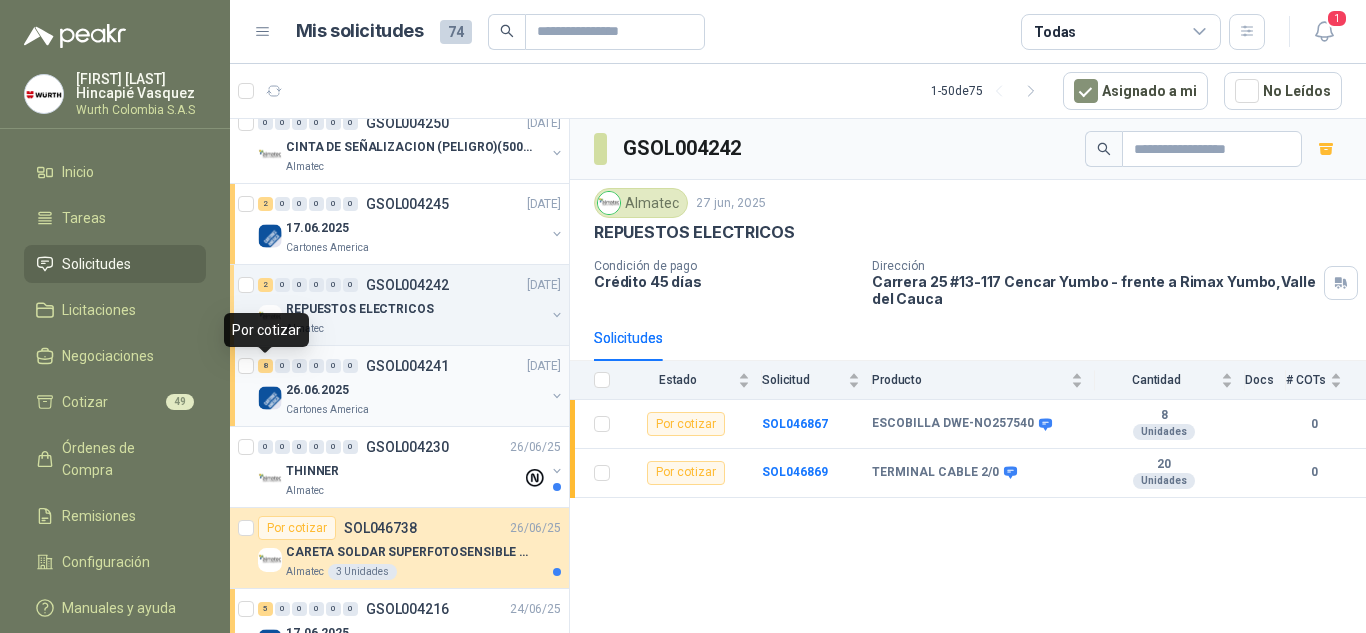 click on "8" at bounding box center (265, 366) 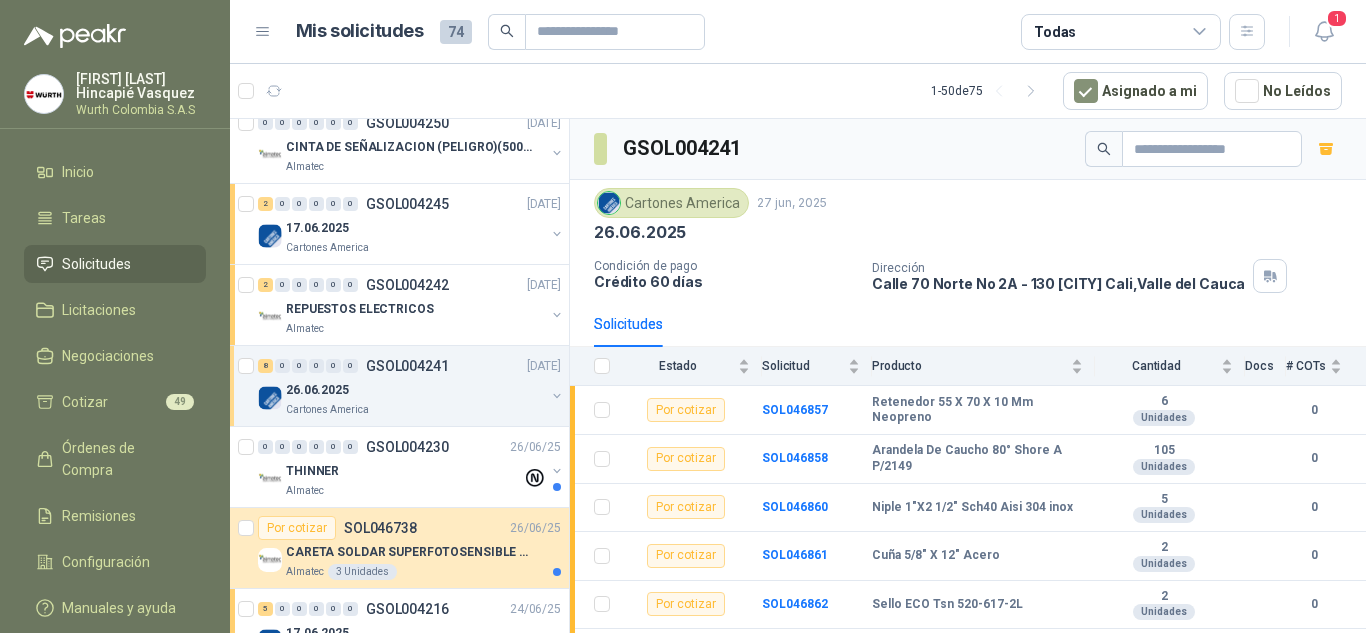 scroll, scrollTop: 884, scrollLeft: 0, axis: vertical 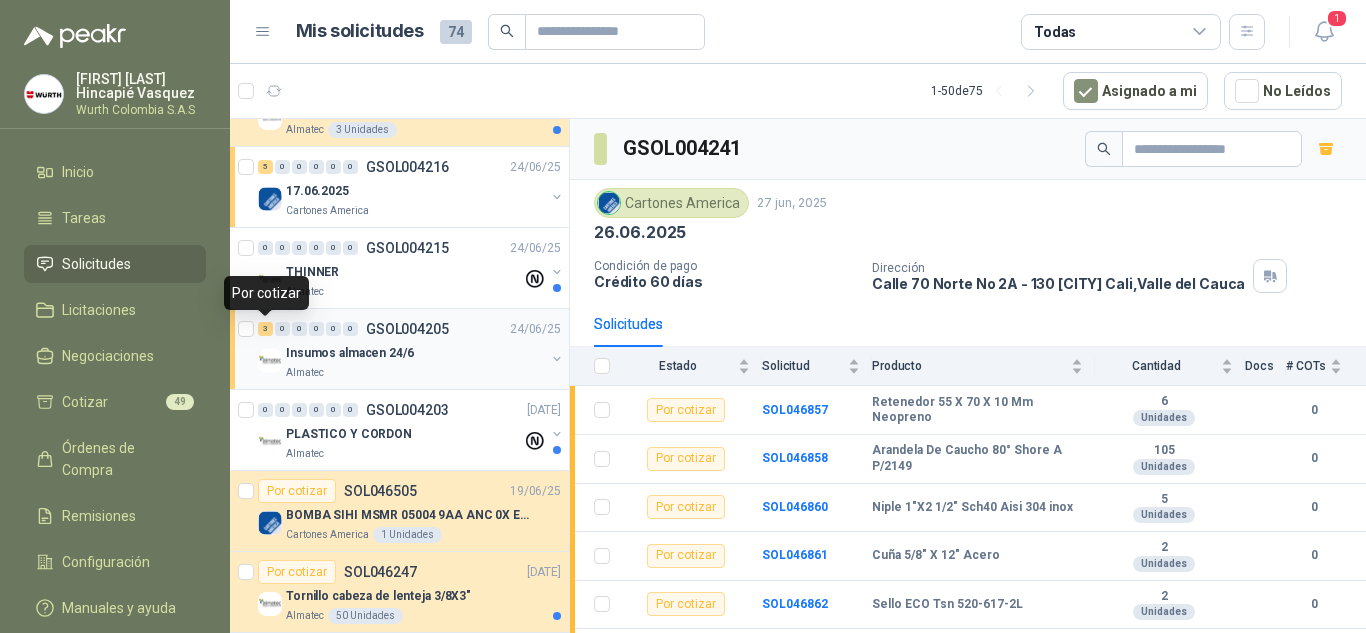 click on "3" at bounding box center [265, 329] 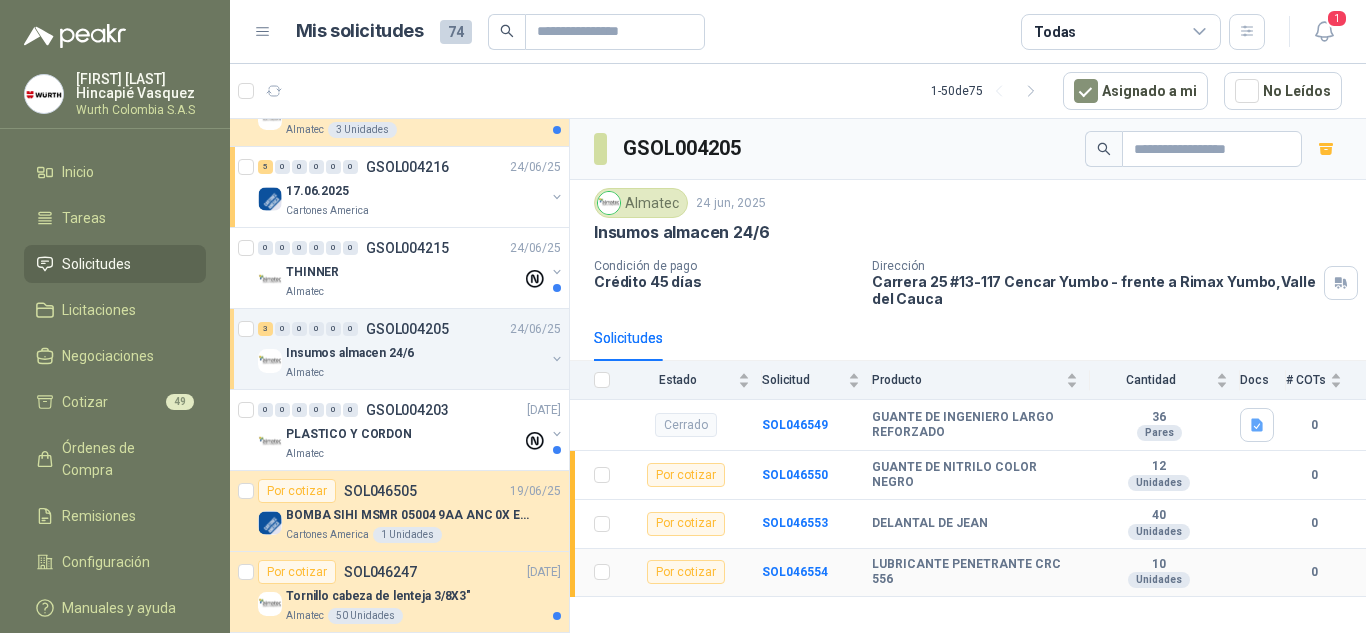 click on "Por cotizar" at bounding box center (686, 572) 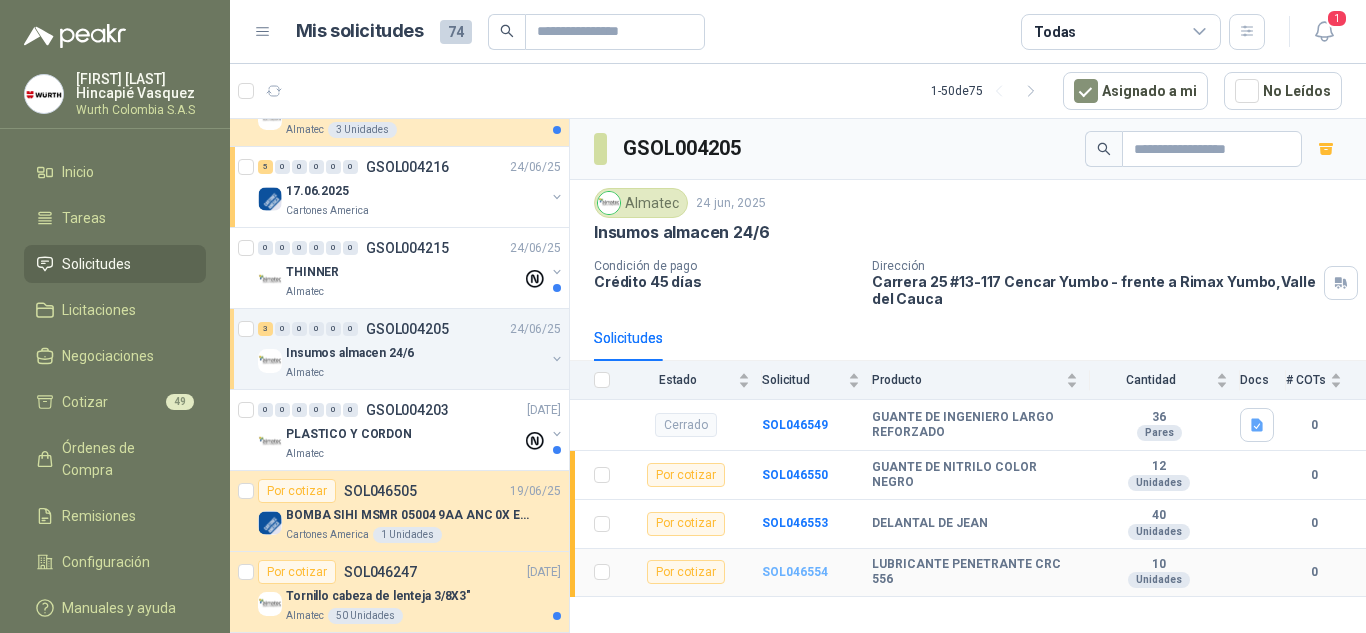 click on "[SOL_ID]" at bounding box center (795, 572) 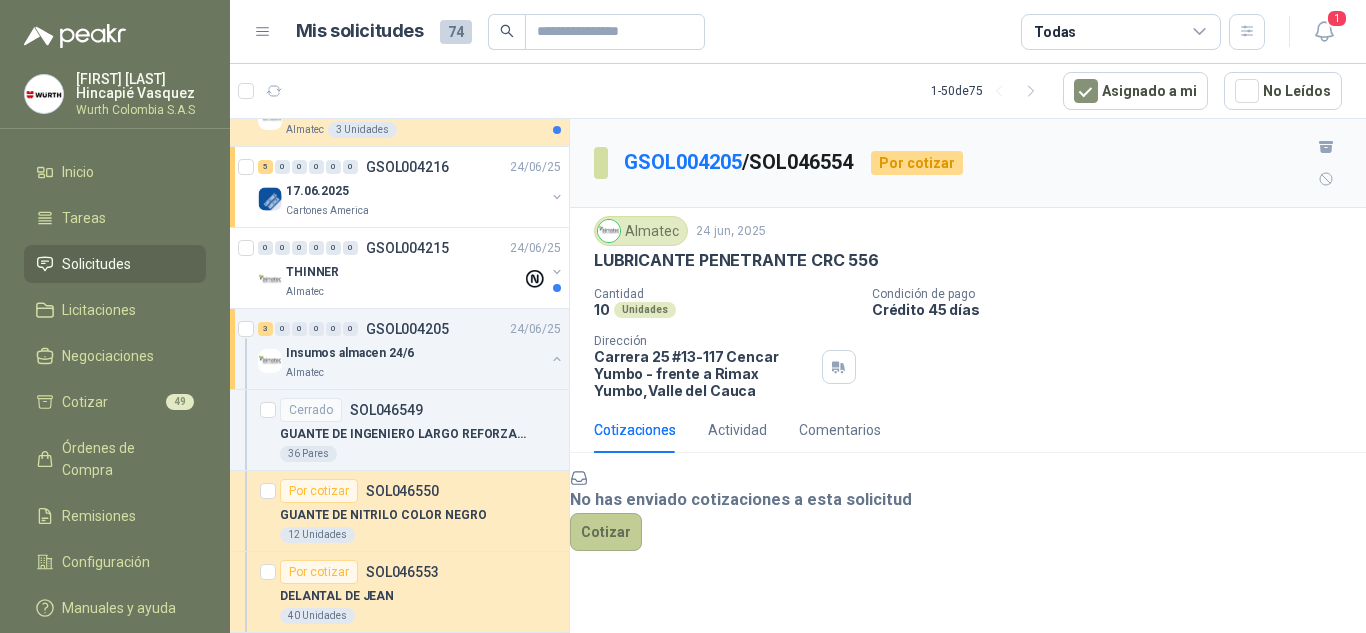 click on "Cotizar" at bounding box center [606, 532] 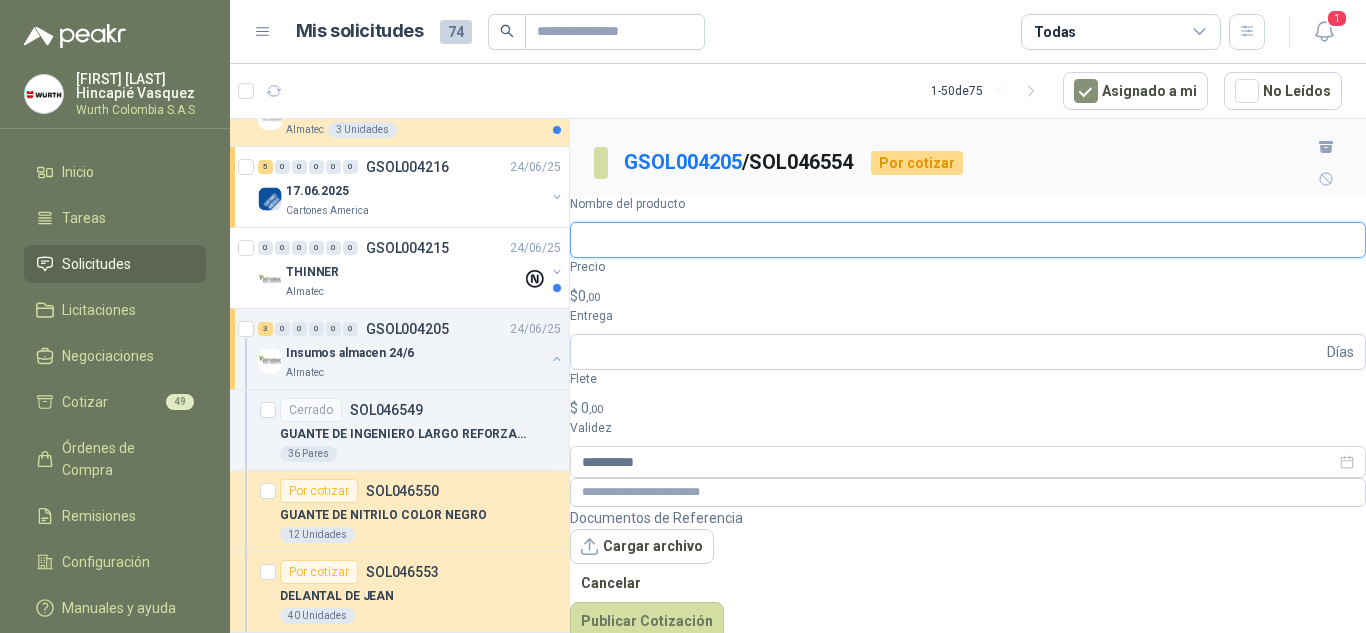 paste on "**********" 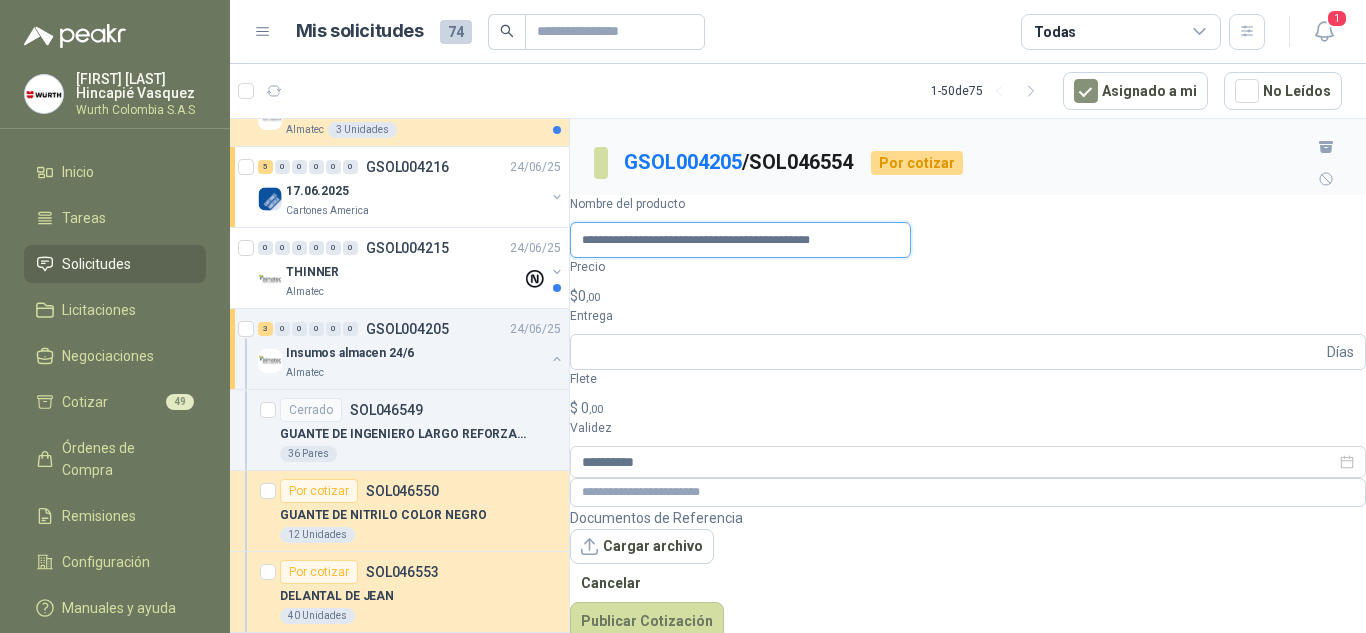 scroll, scrollTop: 0, scrollLeft: 0, axis: both 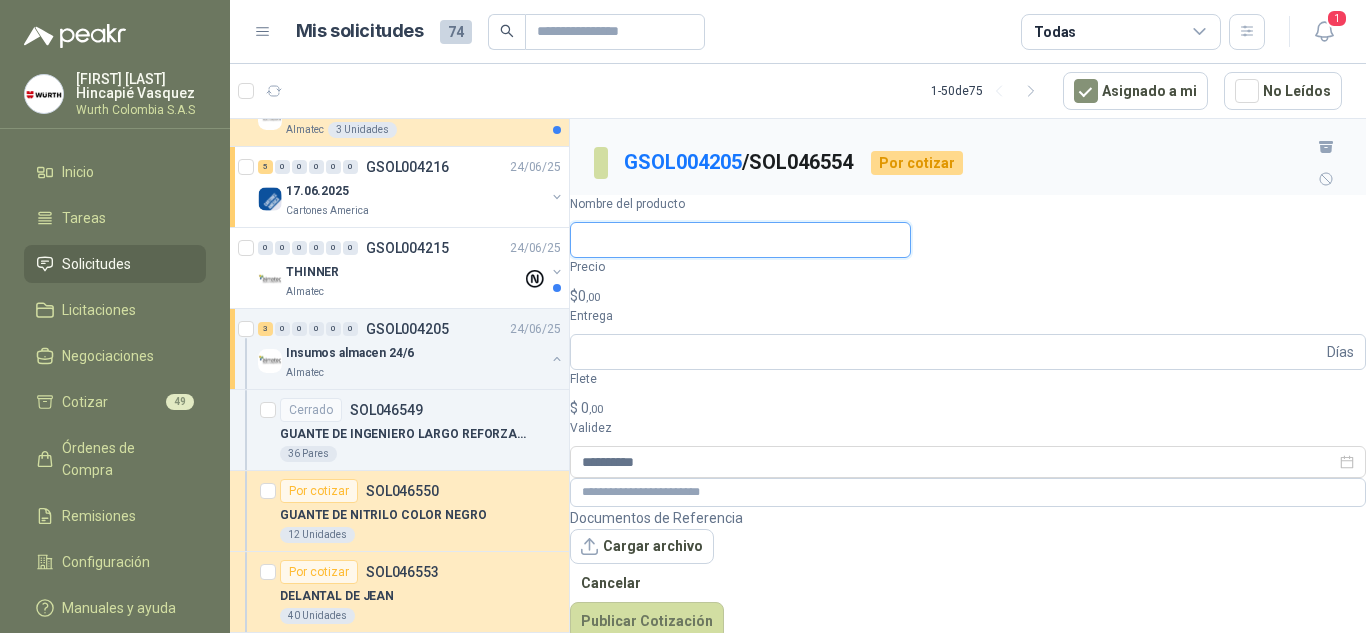 click on "Nombre del producto" at bounding box center [740, 240] 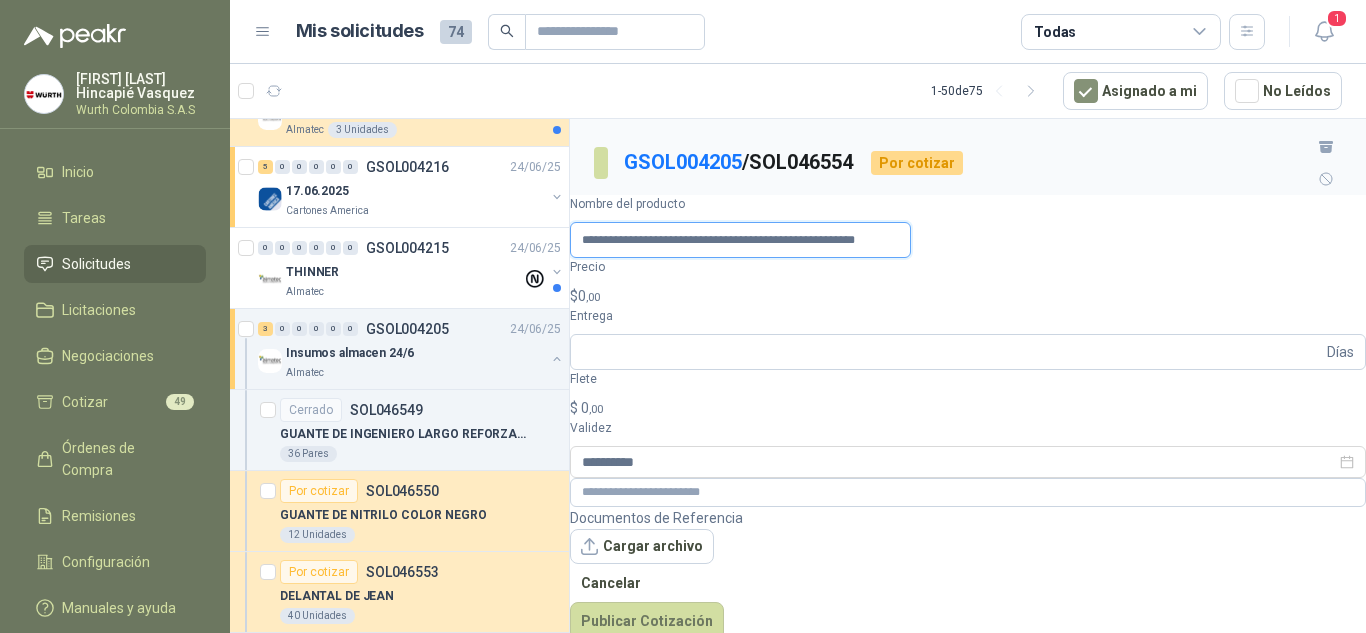 scroll, scrollTop: 0, scrollLeft: 45, axis: horizontal 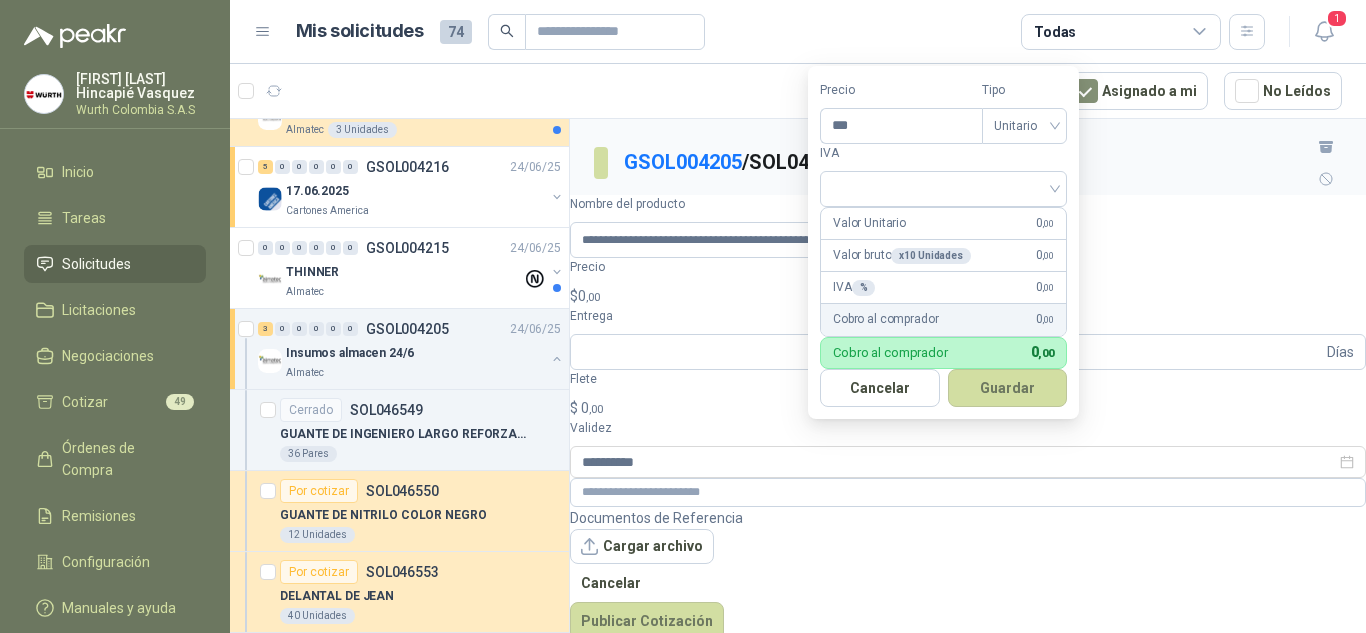 click on "0 ,00" at bounding box center [589, 296] 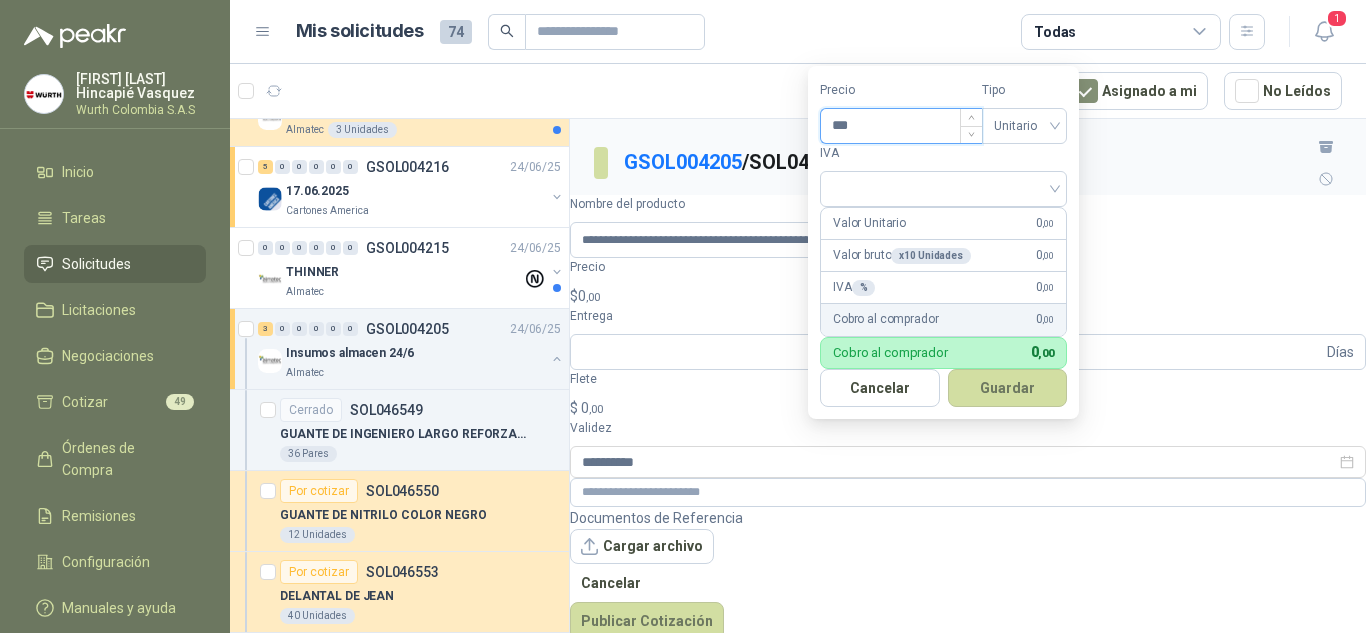 click on "***" at bounding box center [901, 126] 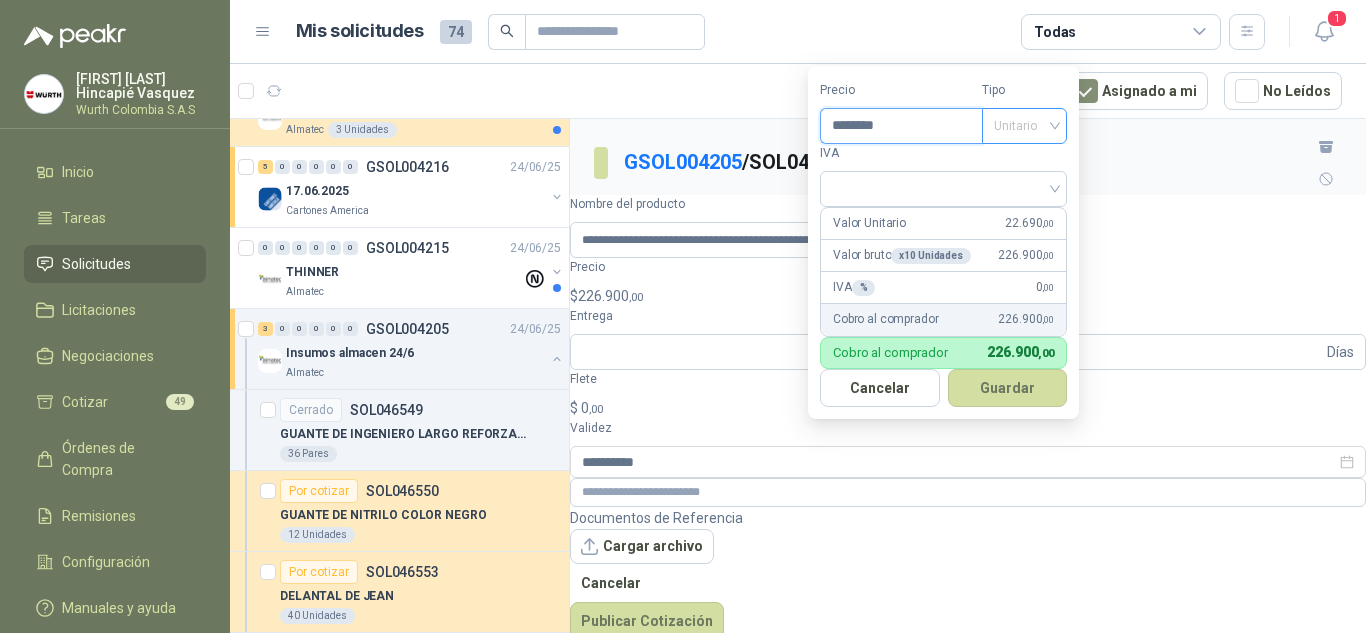 click on "Unitario" at bounding box center [1024, 126] 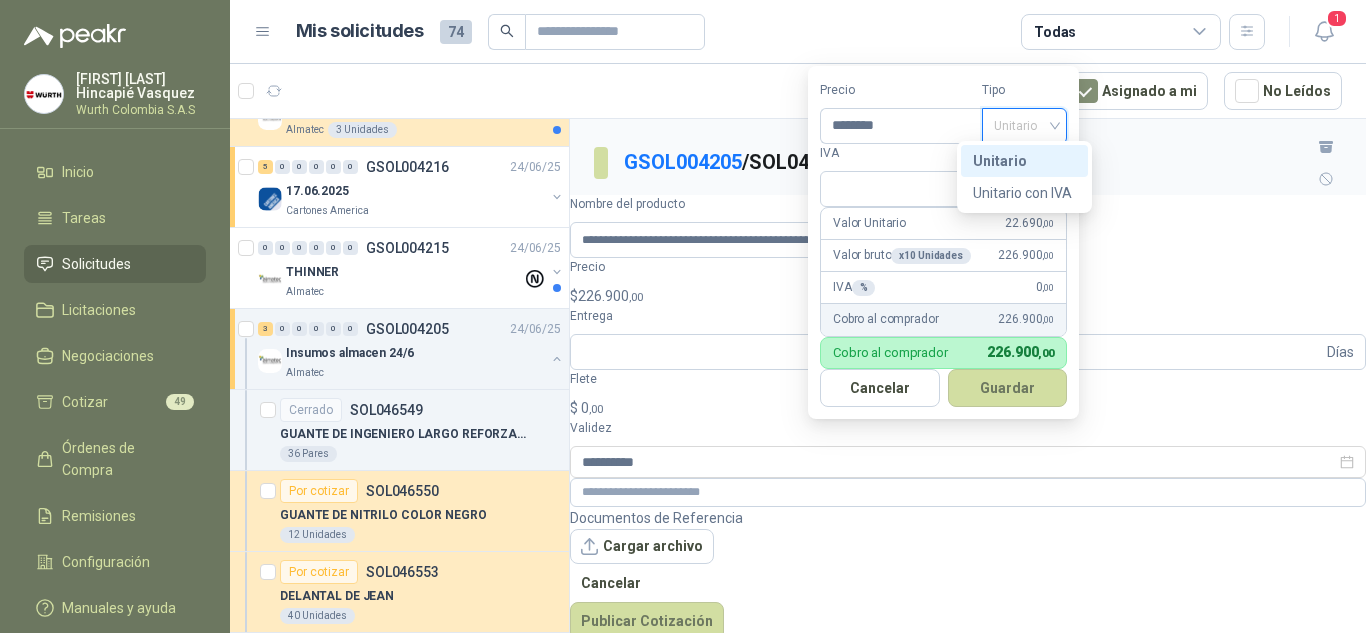 click on "Unitario" at bounding box center [1024, 161] 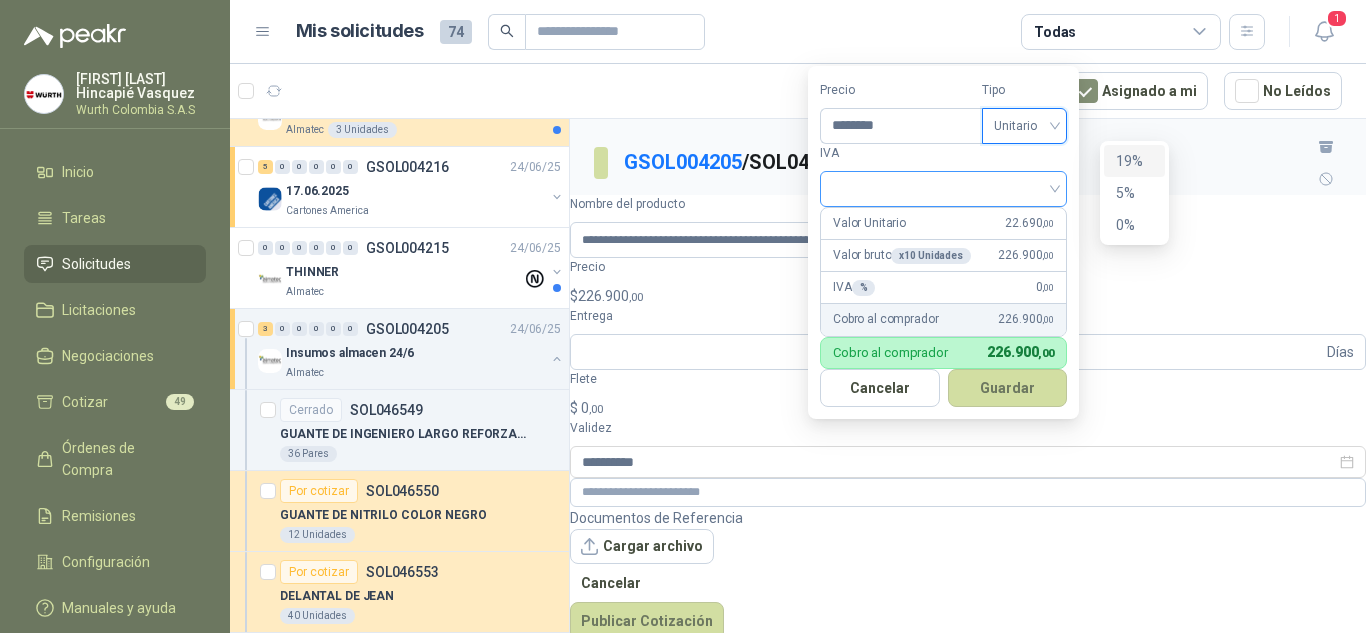 click at bounding box center [943, 189] 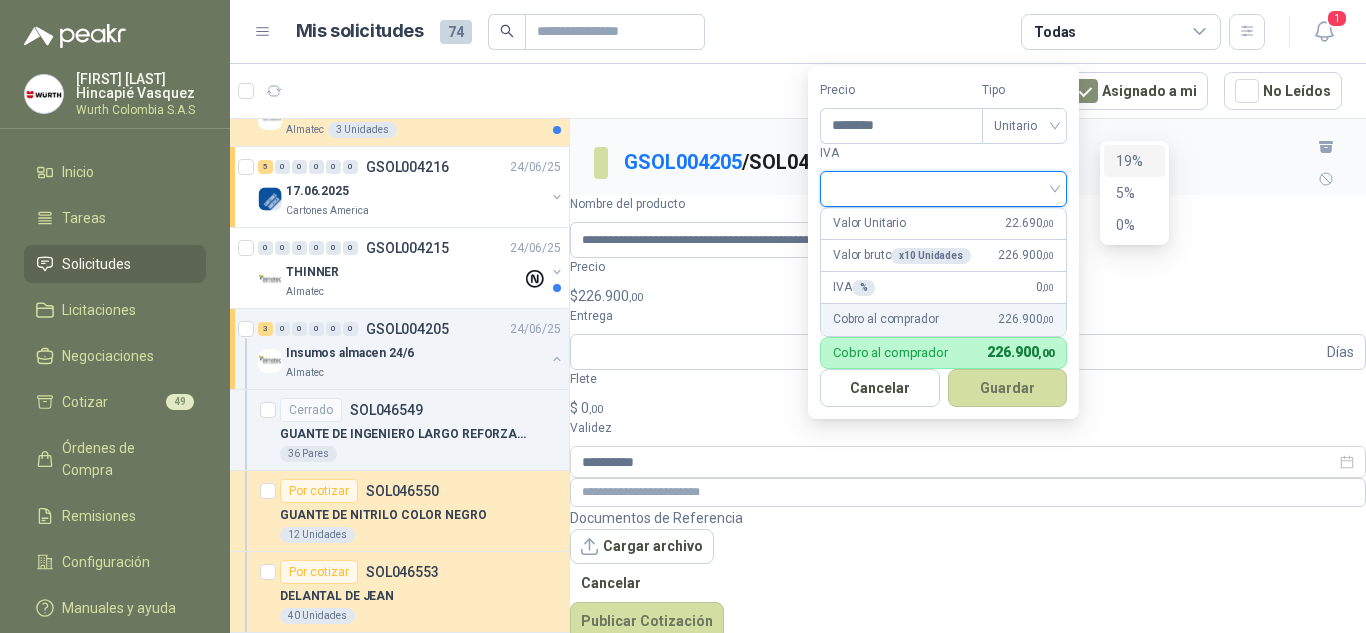click on "19%" at bounding box center [0, 0] 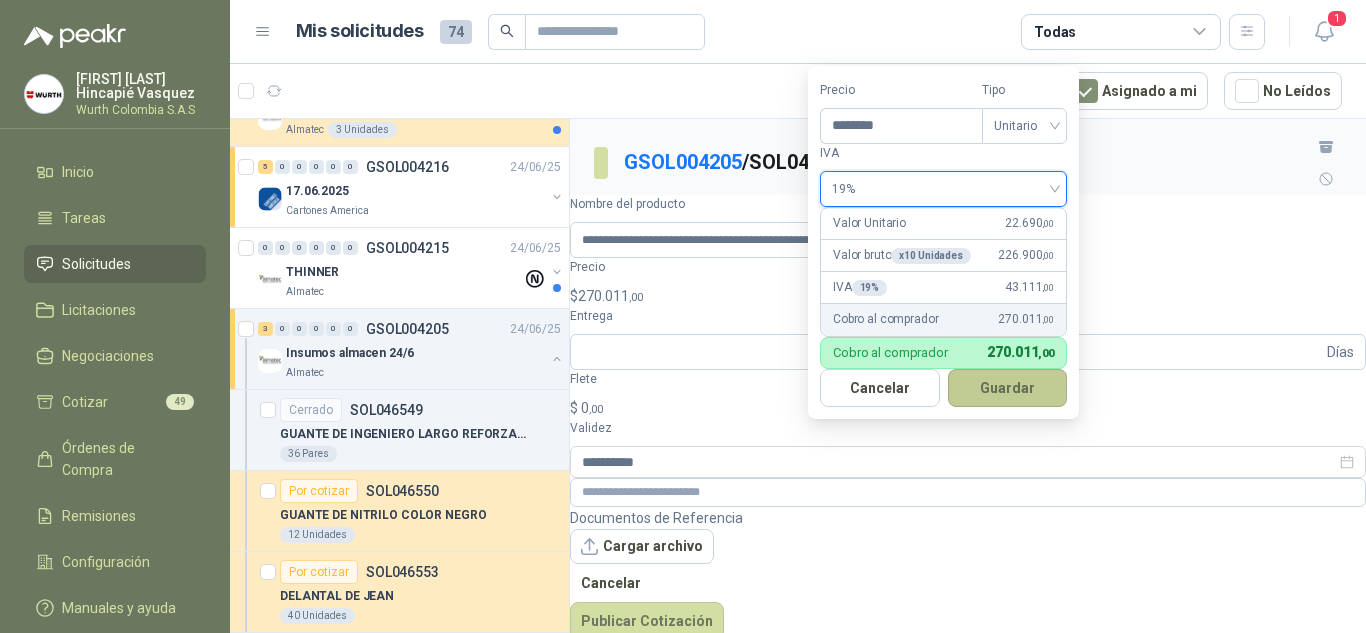 click on "Guardar" at bounding box center [1008, 388] 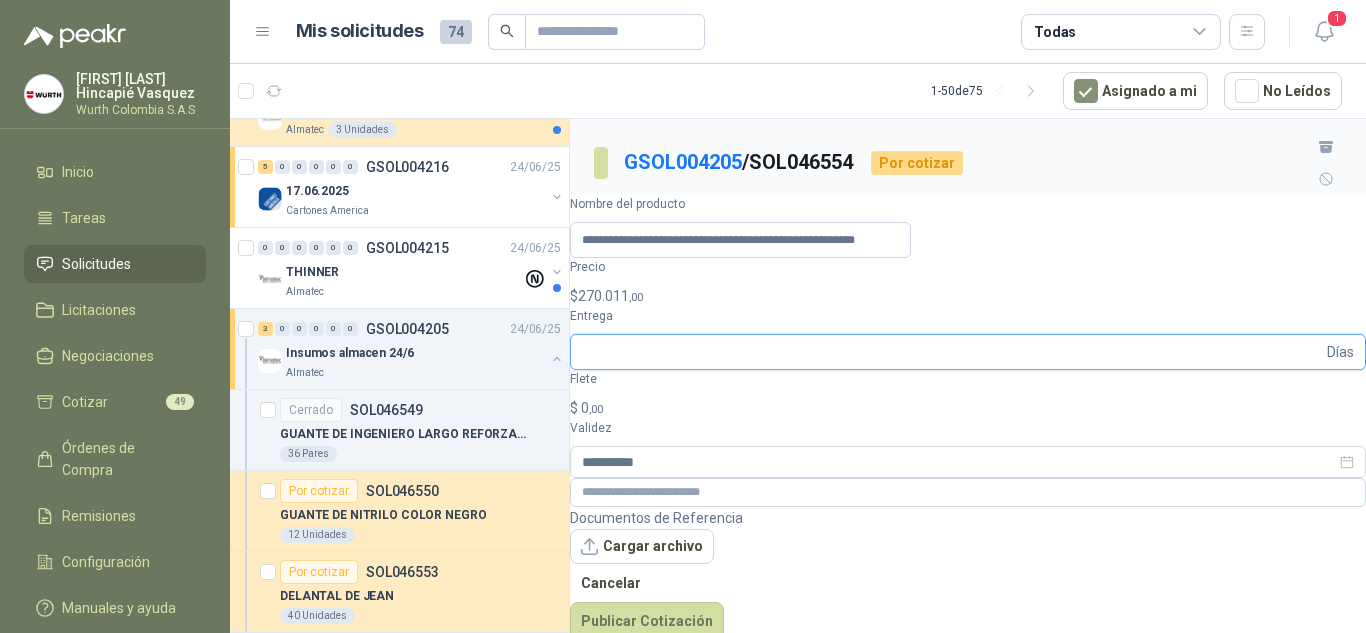 type on "*" 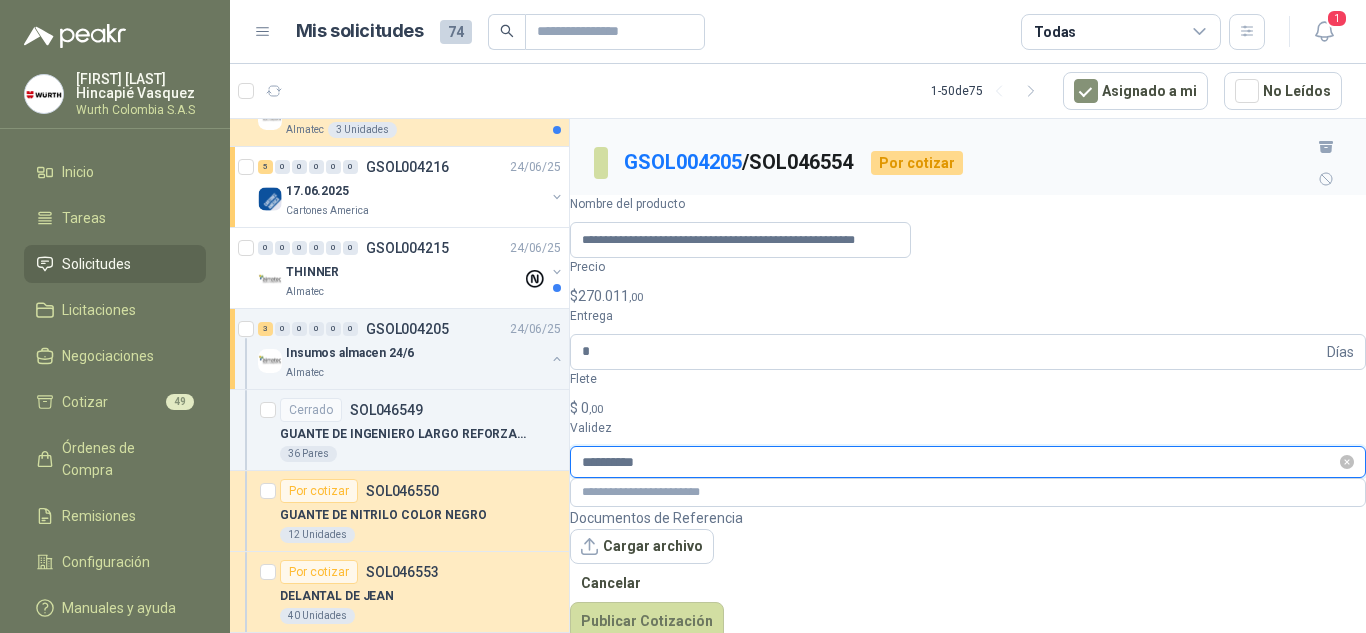click on "**********" at bounding box center [959, 462] 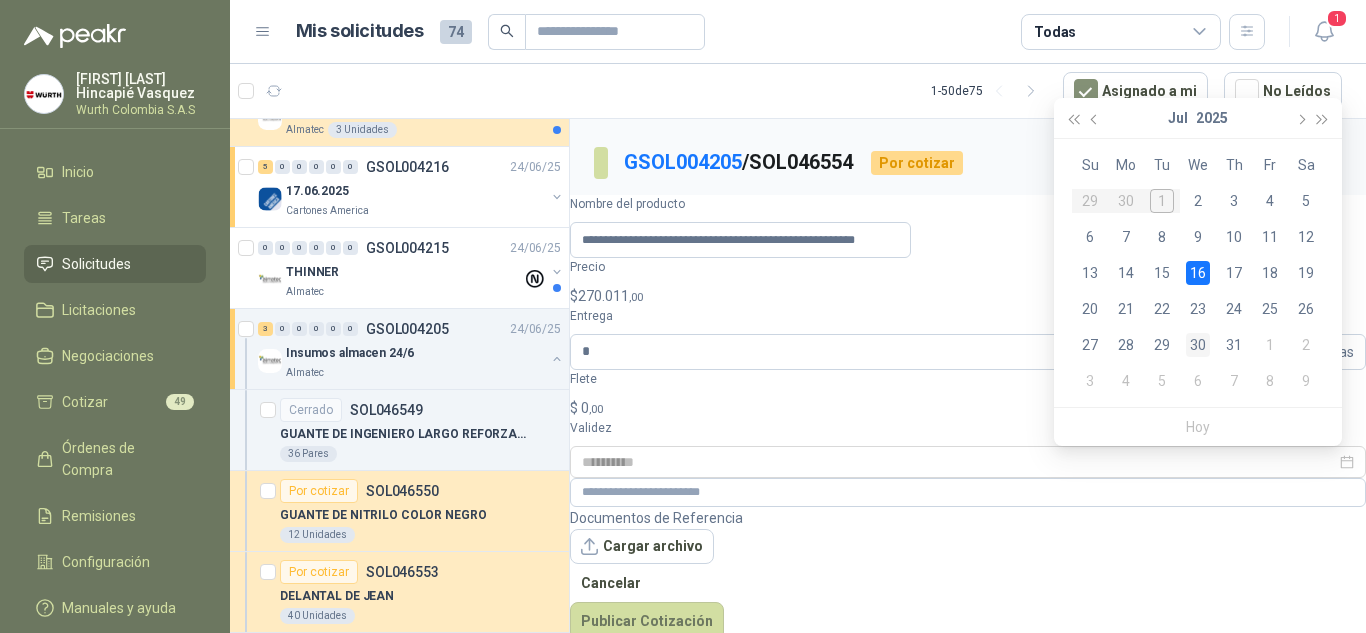 click on "30" at bounding box center [1198, 345] 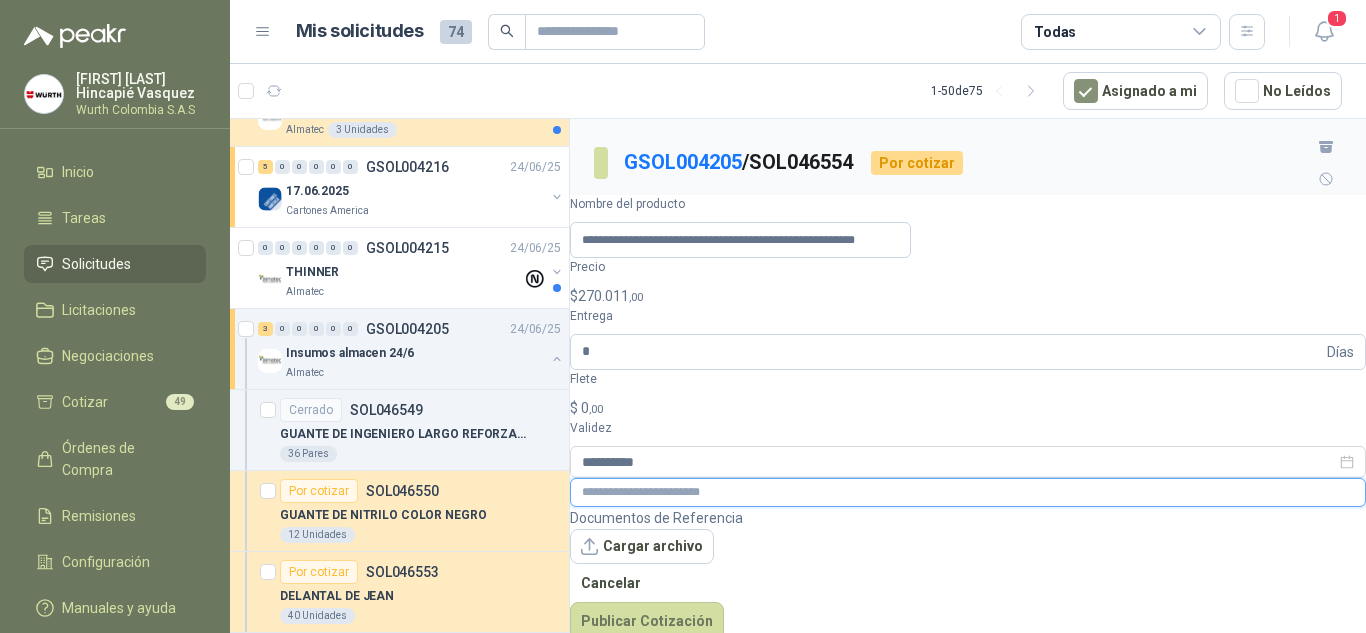 click at bounding box center [968, 492] 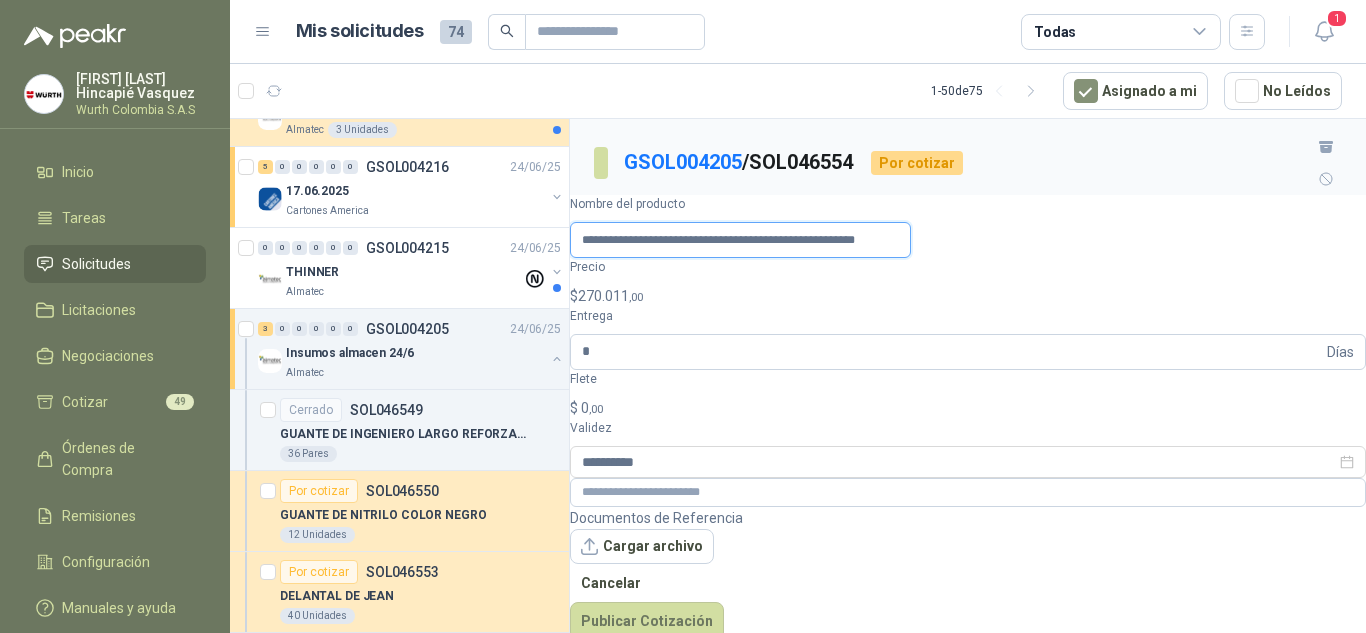 scroll, scrollTop: 0, scrollLeft: 45, axis: horizontal 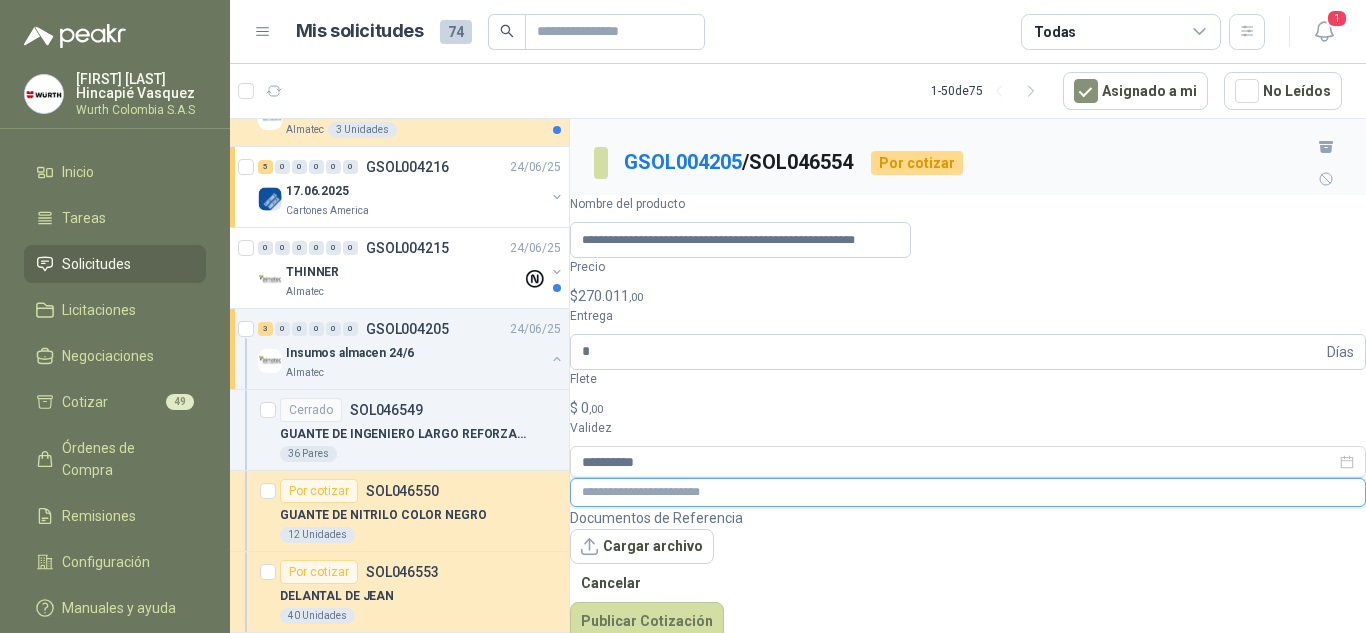 click at bounding box center [968, 492] 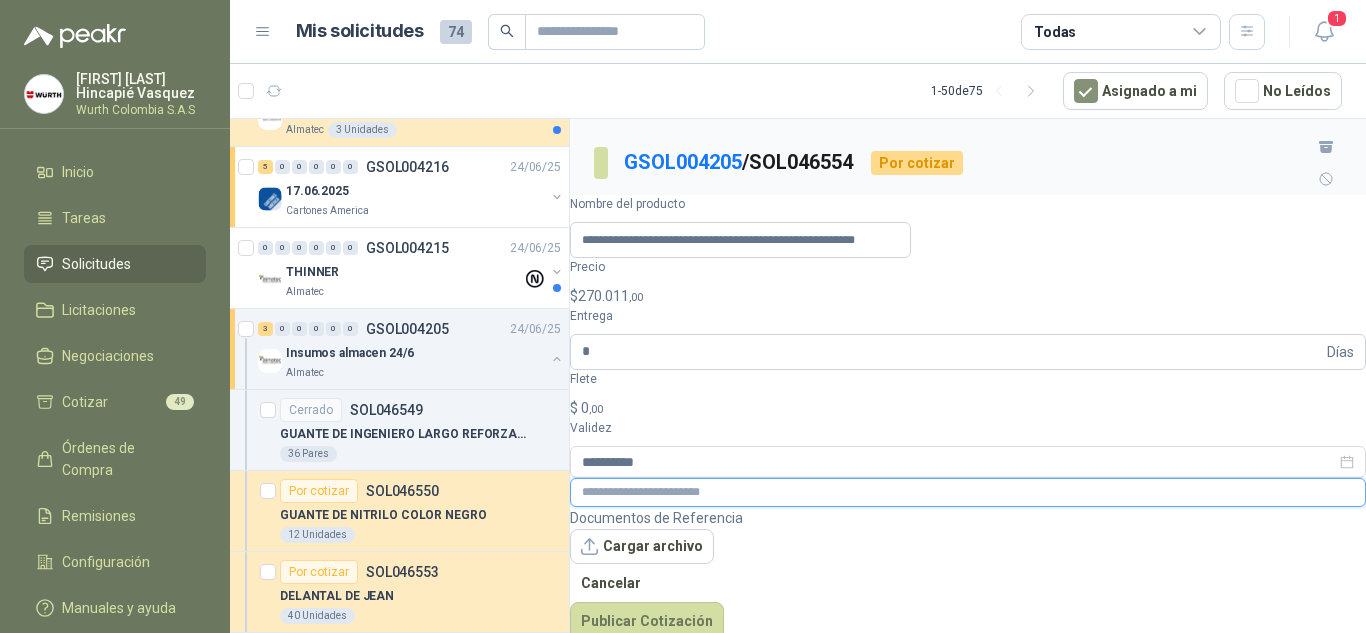 paste on "**********" 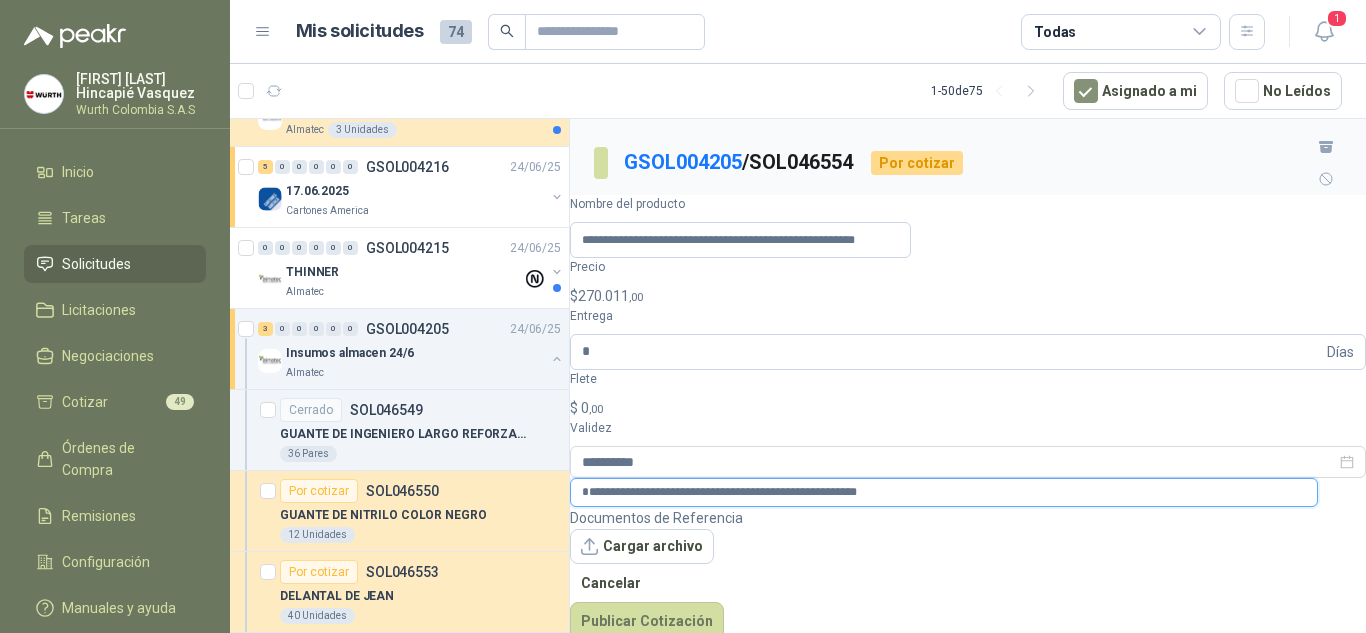 type on "**********" 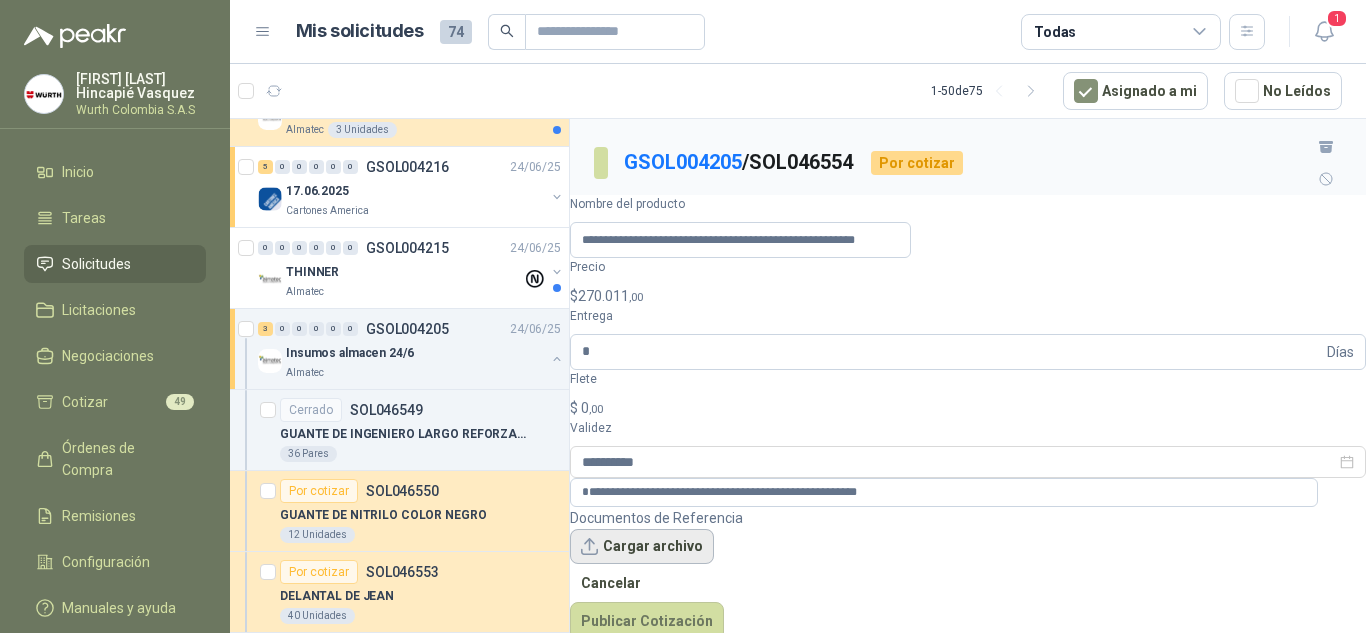click on "Cargar archivo" at bounding box center (642, 547) 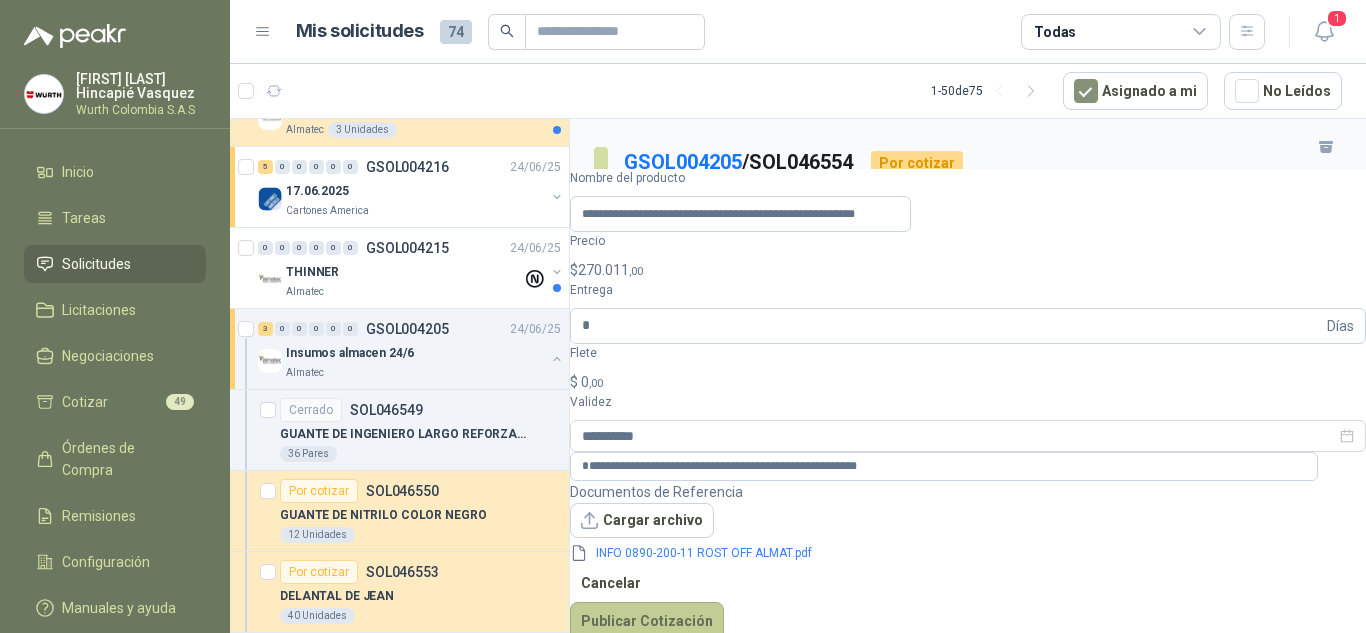 click on "Publicar Cotización" at bounding box center [647, 621] 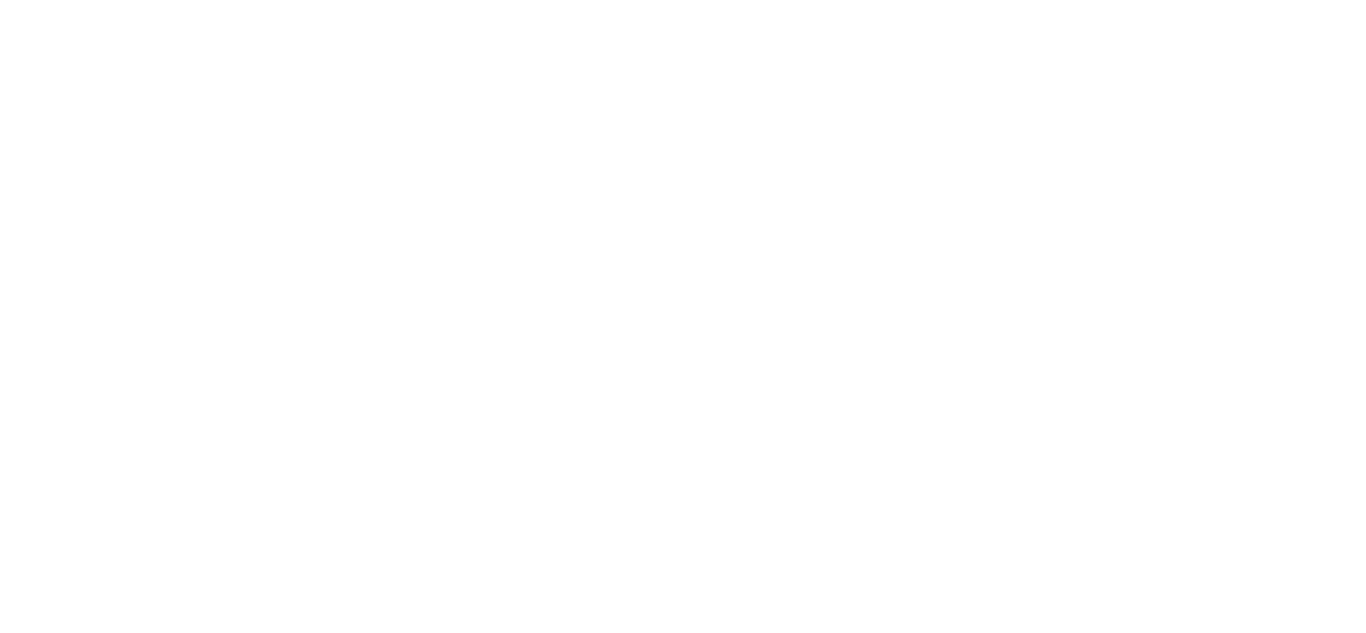 scroll, scrollTop: 0, scrollLeft: 0, axis: both 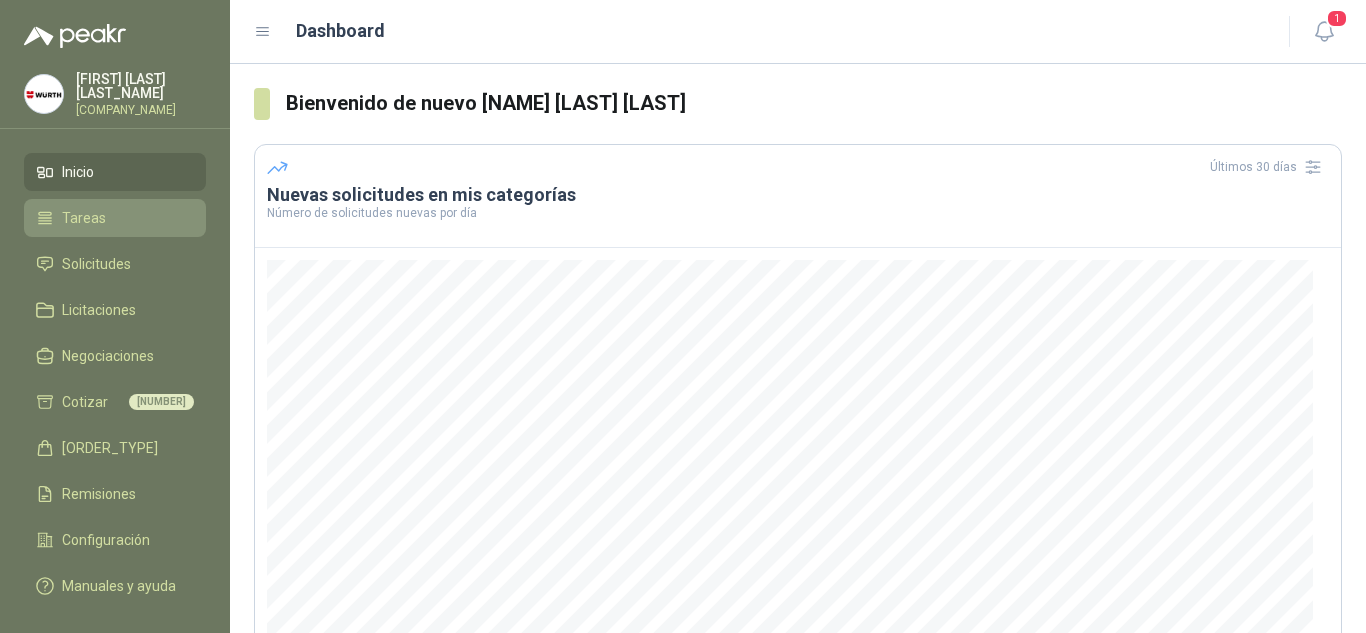 click on "Tareas" at bounding box center [84, 218] 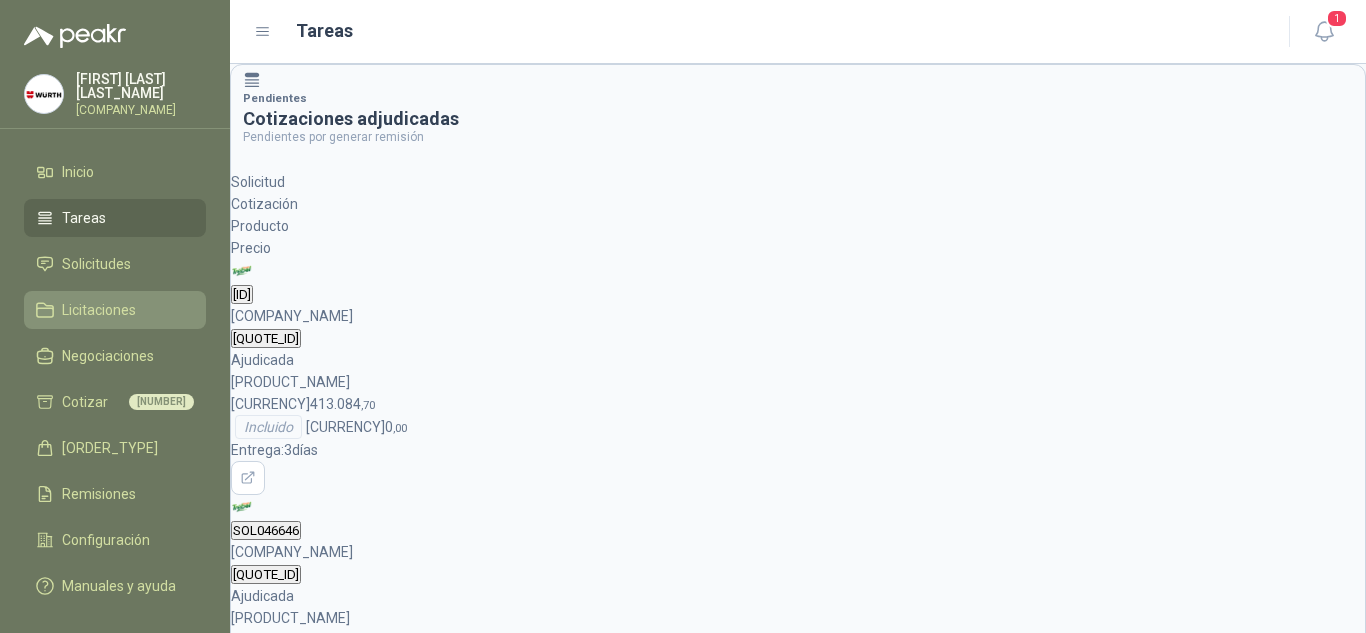 click on "Licitaciones" at bounding box center (115, 310) 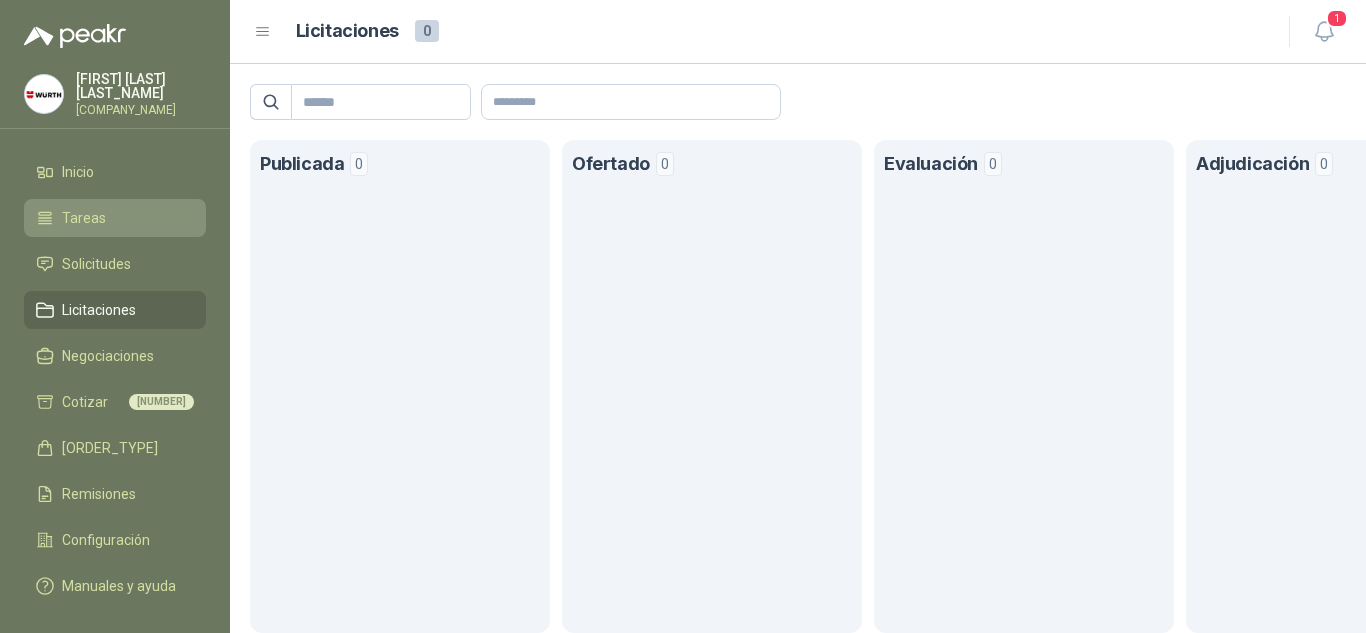 click on "Tareas" at bounding box center (84, 218) 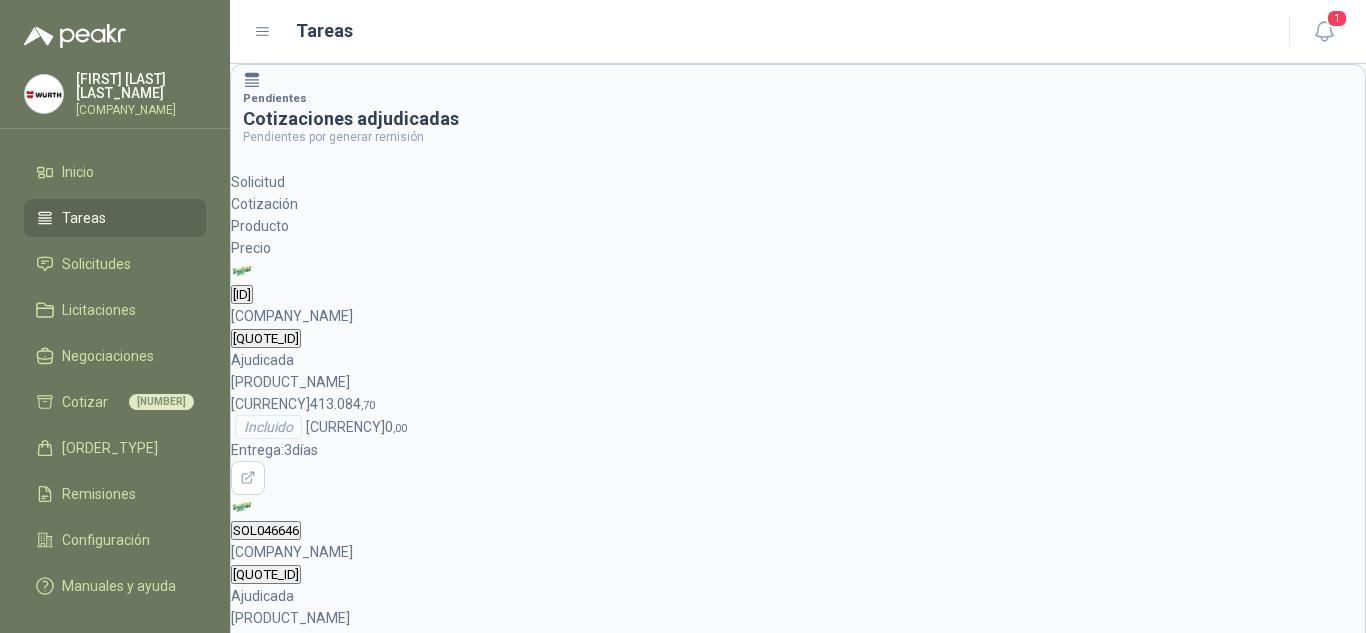 scroll, scrollTop: 127, scrollLeft: 0, axis: vertical 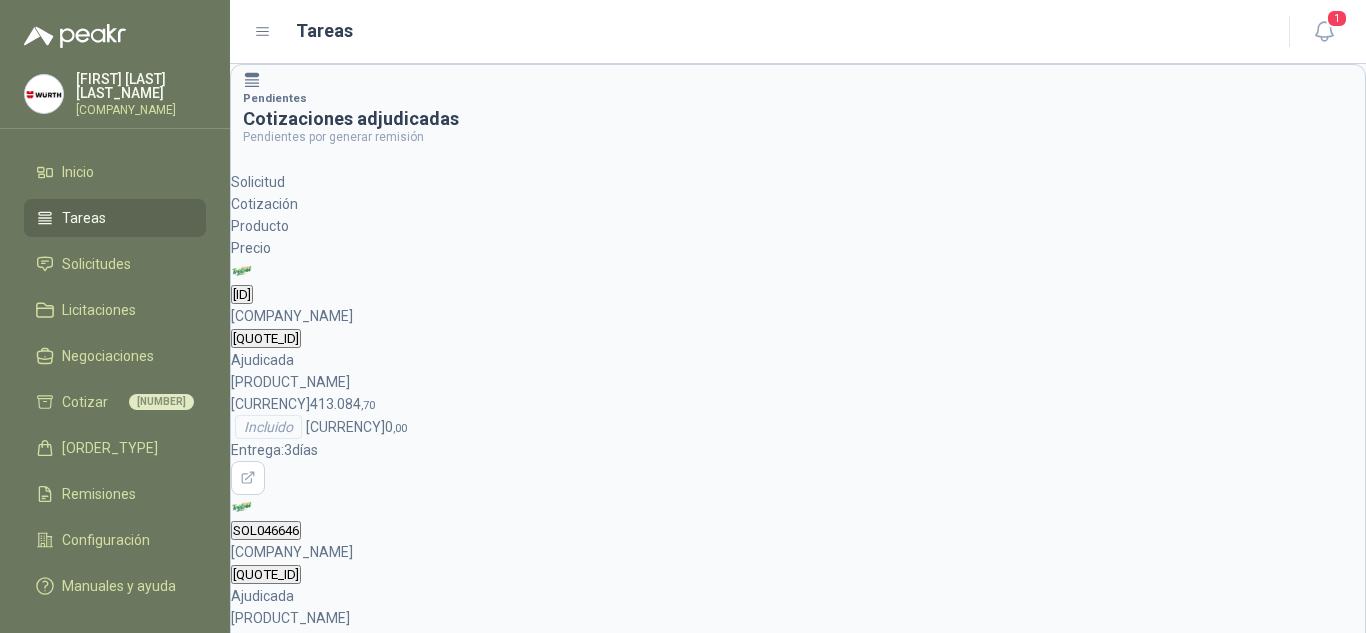 click at bounding box center [247, 1477] 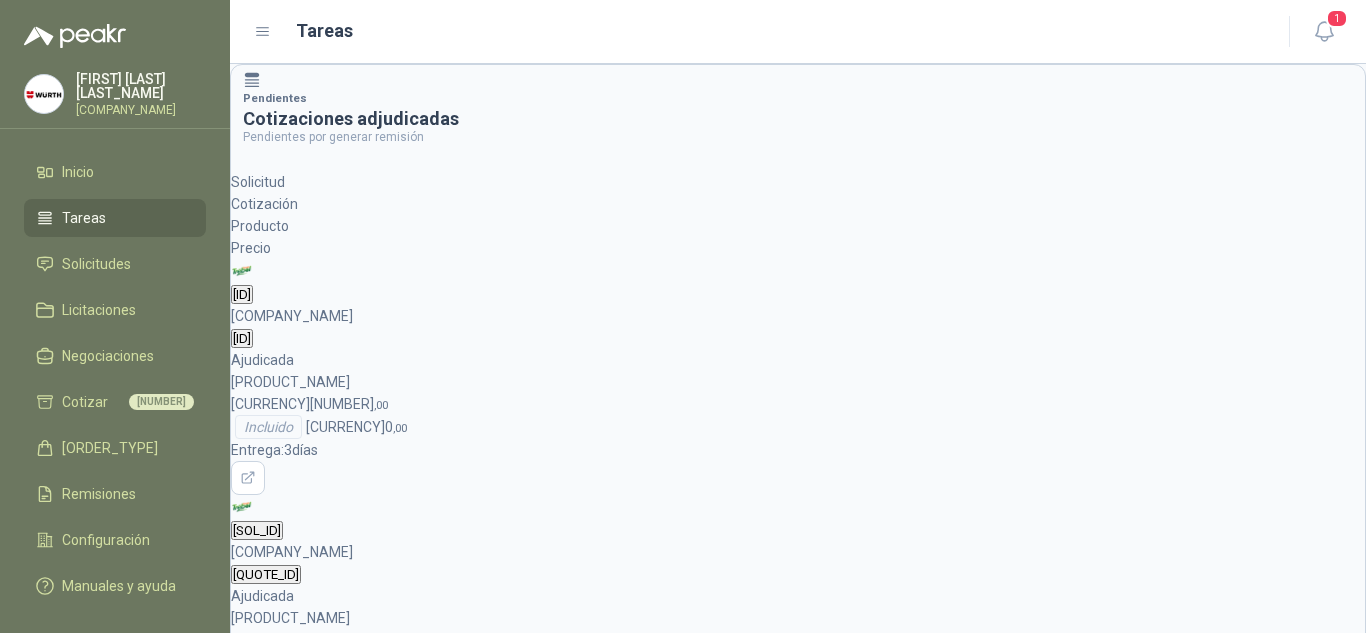 click at bounding box center [247, 1477] 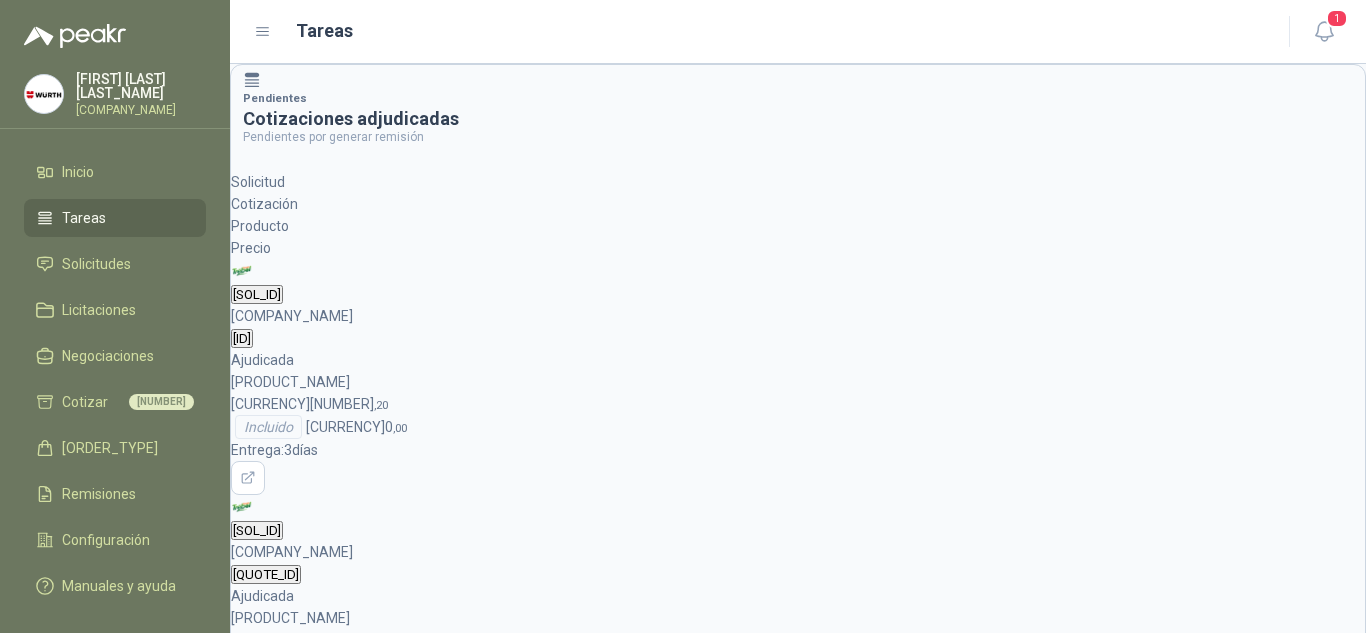 scroll, scrollTop: 0, scrollLeft: 0, axis: both 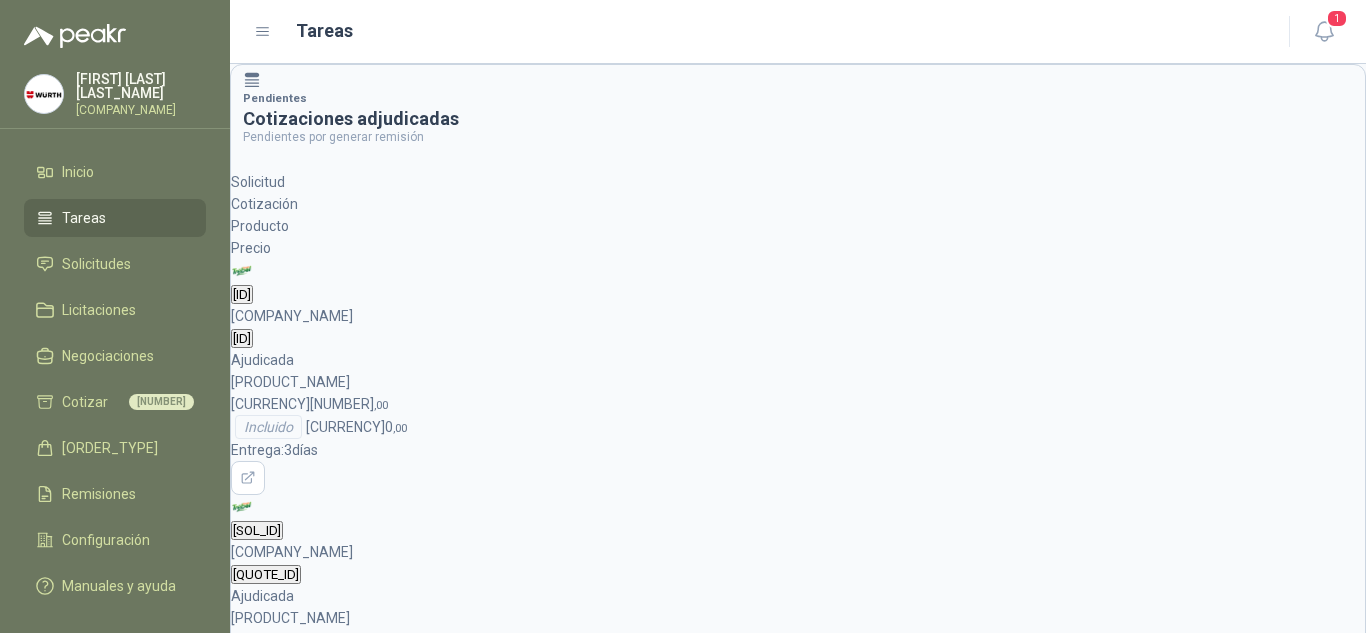 click at bounding box center [247, 1477] 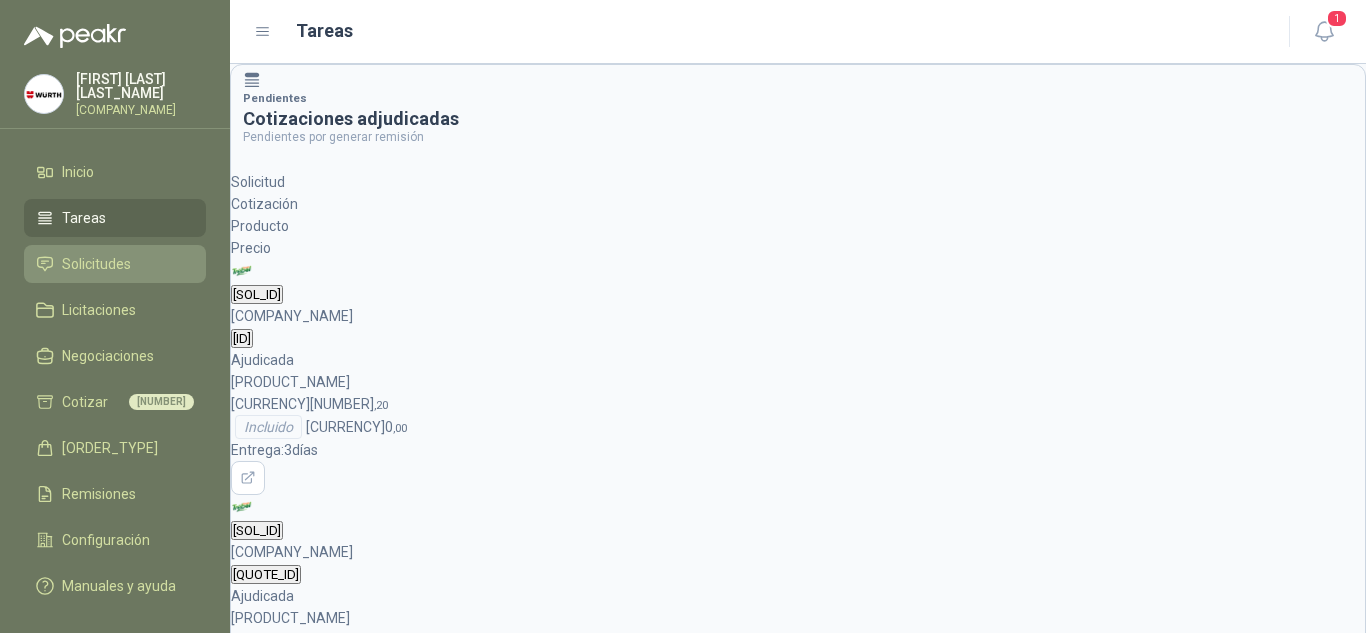 click on "Solicitudes" at bounding box center (96, 264) 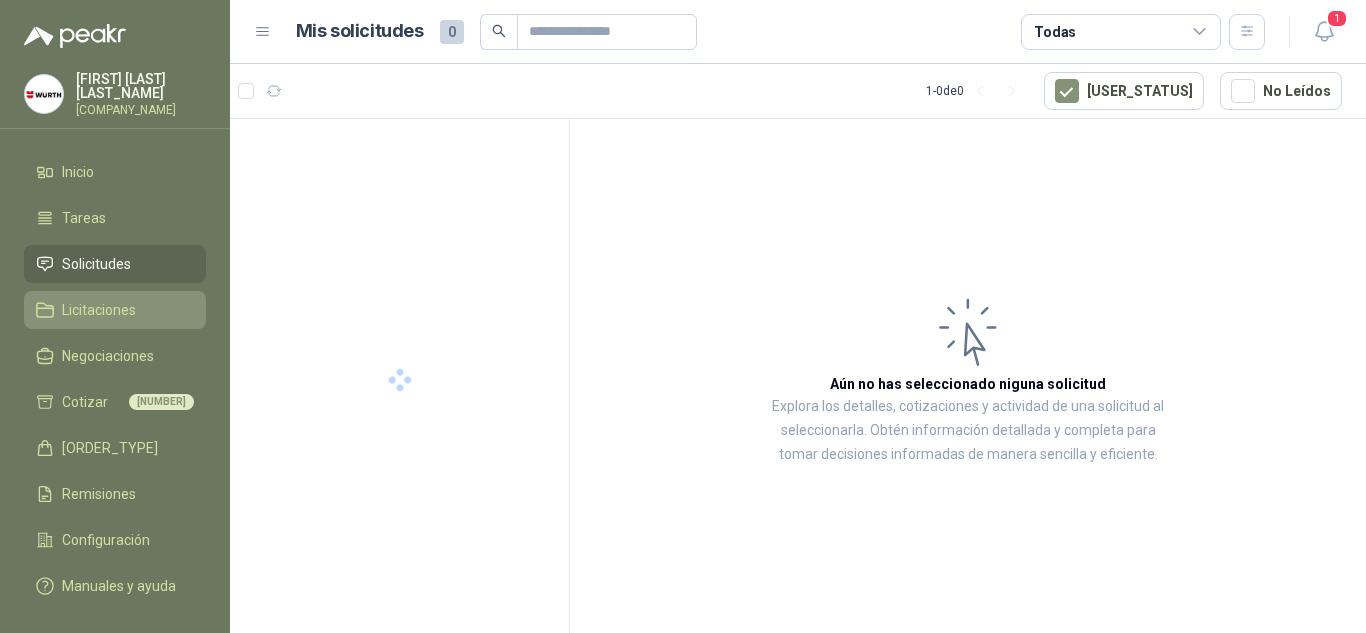 click on "Licitaciones" at bounding box center [99, 310] 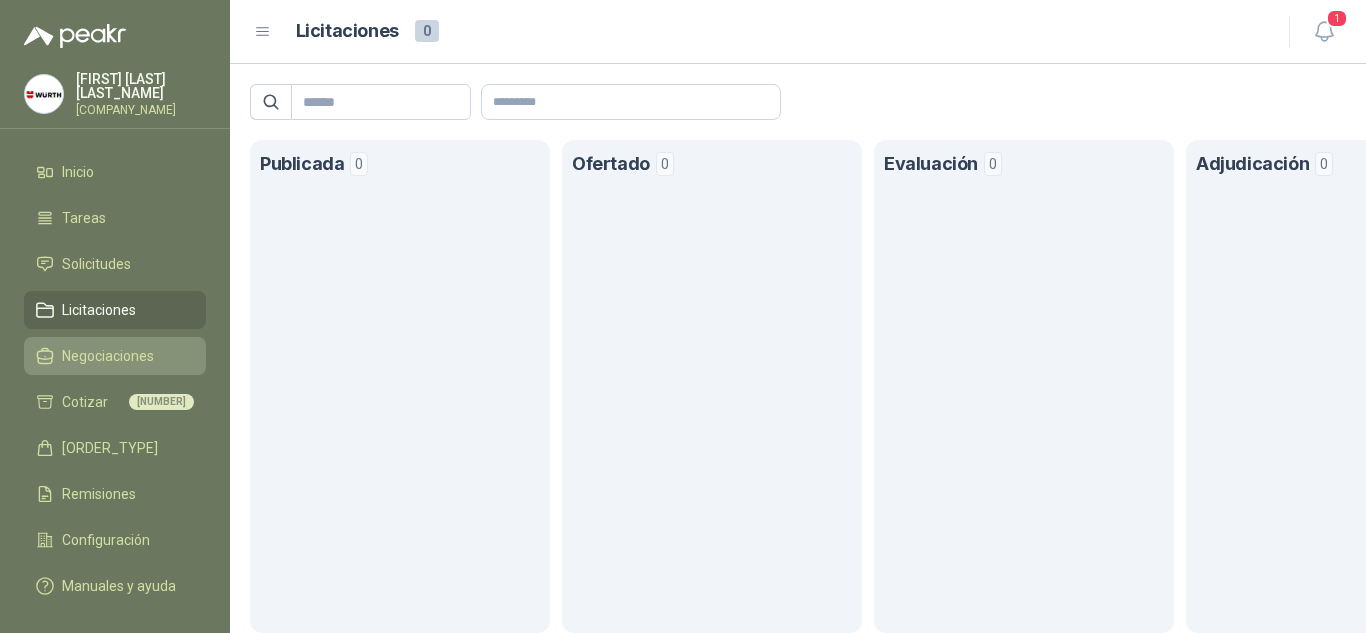 click on "Negociaciones" at bounding box center [108, 356] 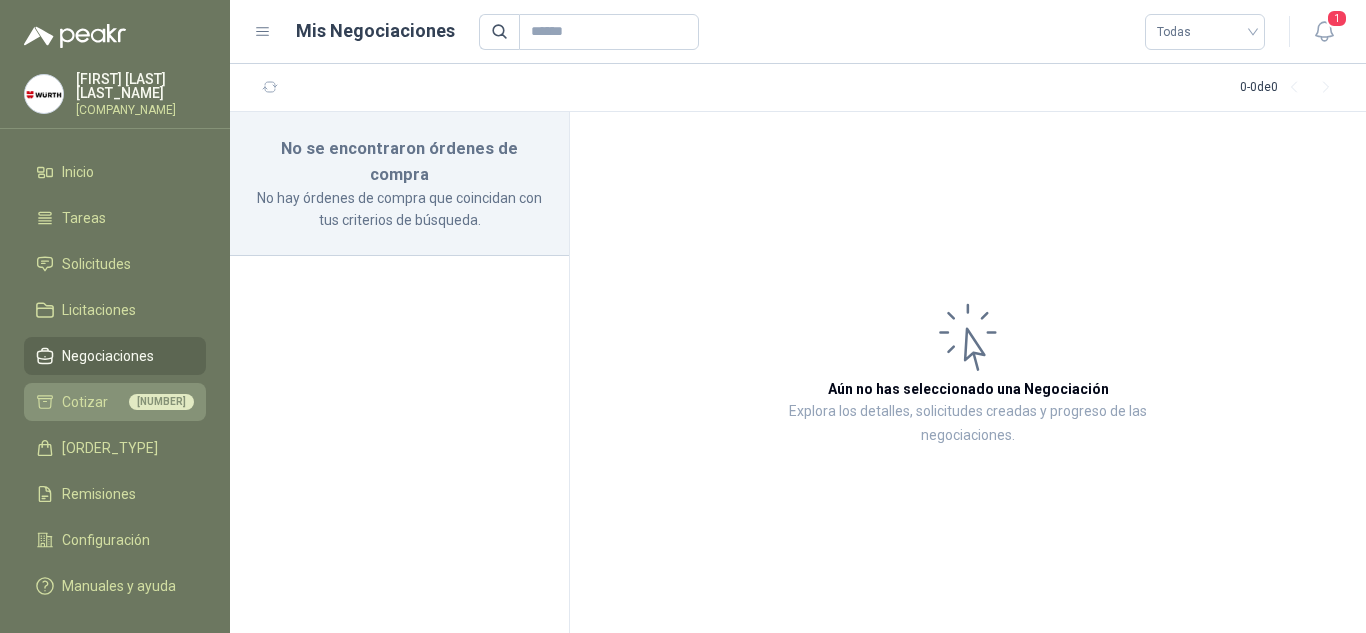 click on "Cotizar" at bounding box center [85, 402] 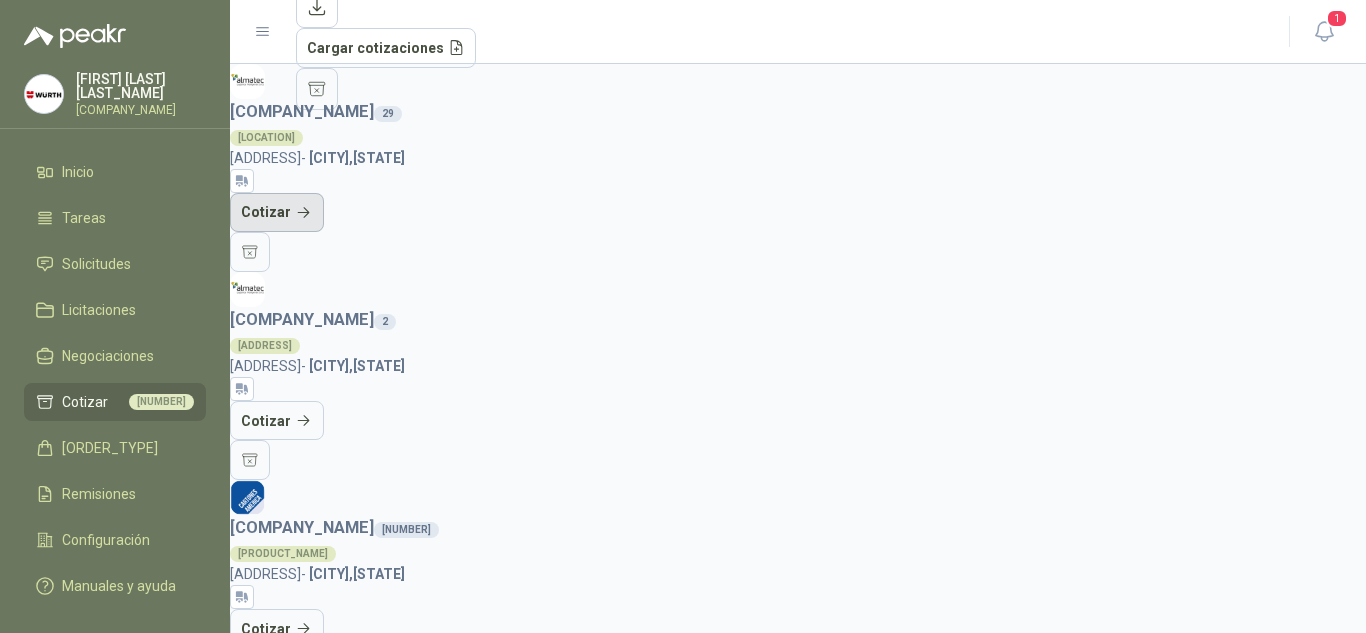 click on "Cotizar" at bounding box center [277, 213] 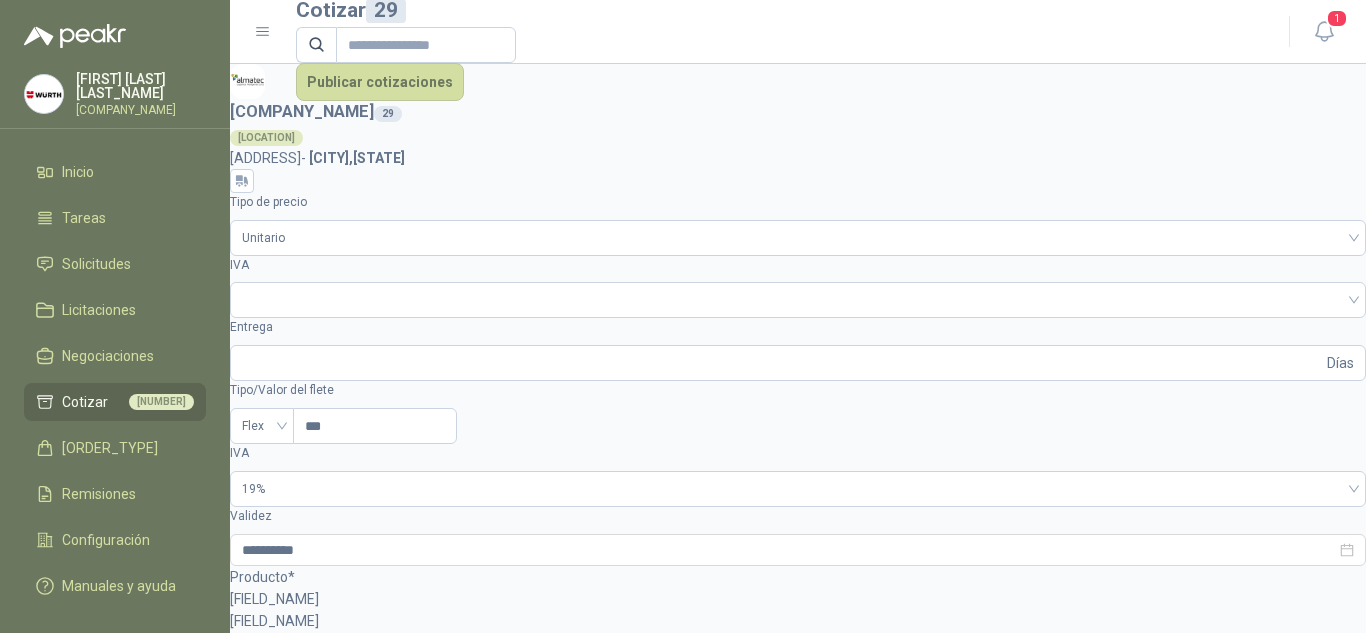 scroll, scrollTop: 1499, scrollLeft: 0, axis: vertical 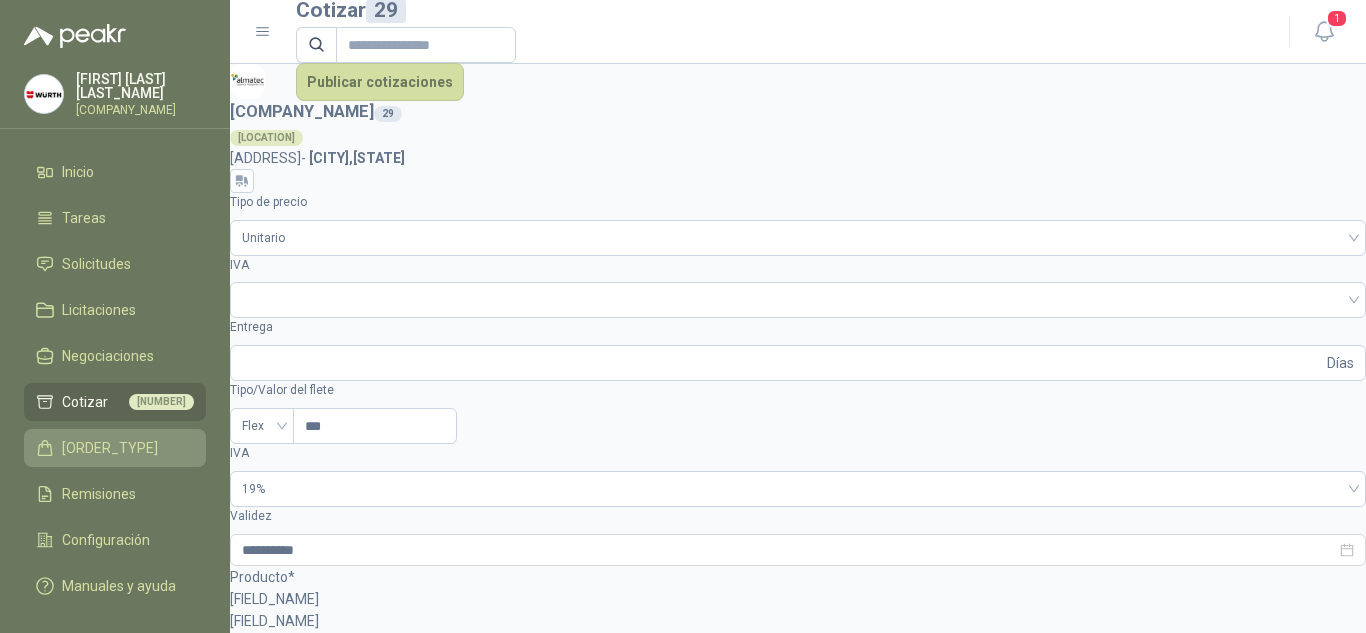 click on "[ORDER_TYPE]" at bounding box center [110, 448] 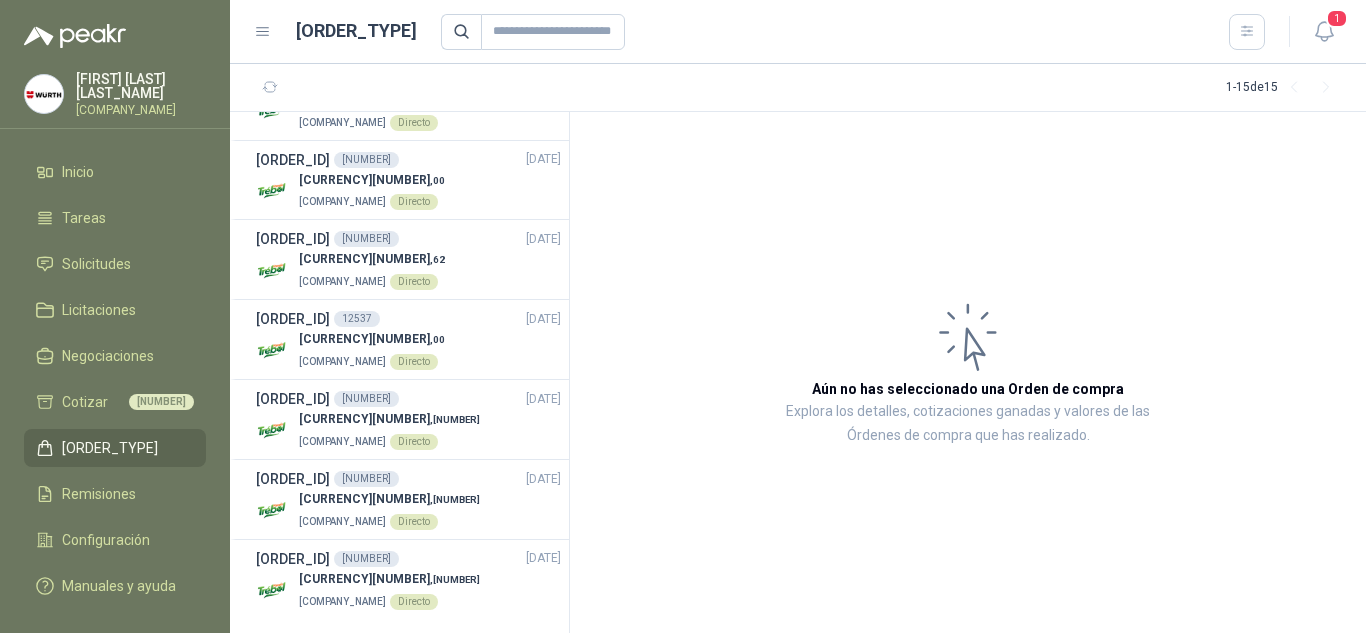 scroll, scrollTop: 704, scrollLeft: 0, axis: vertical 